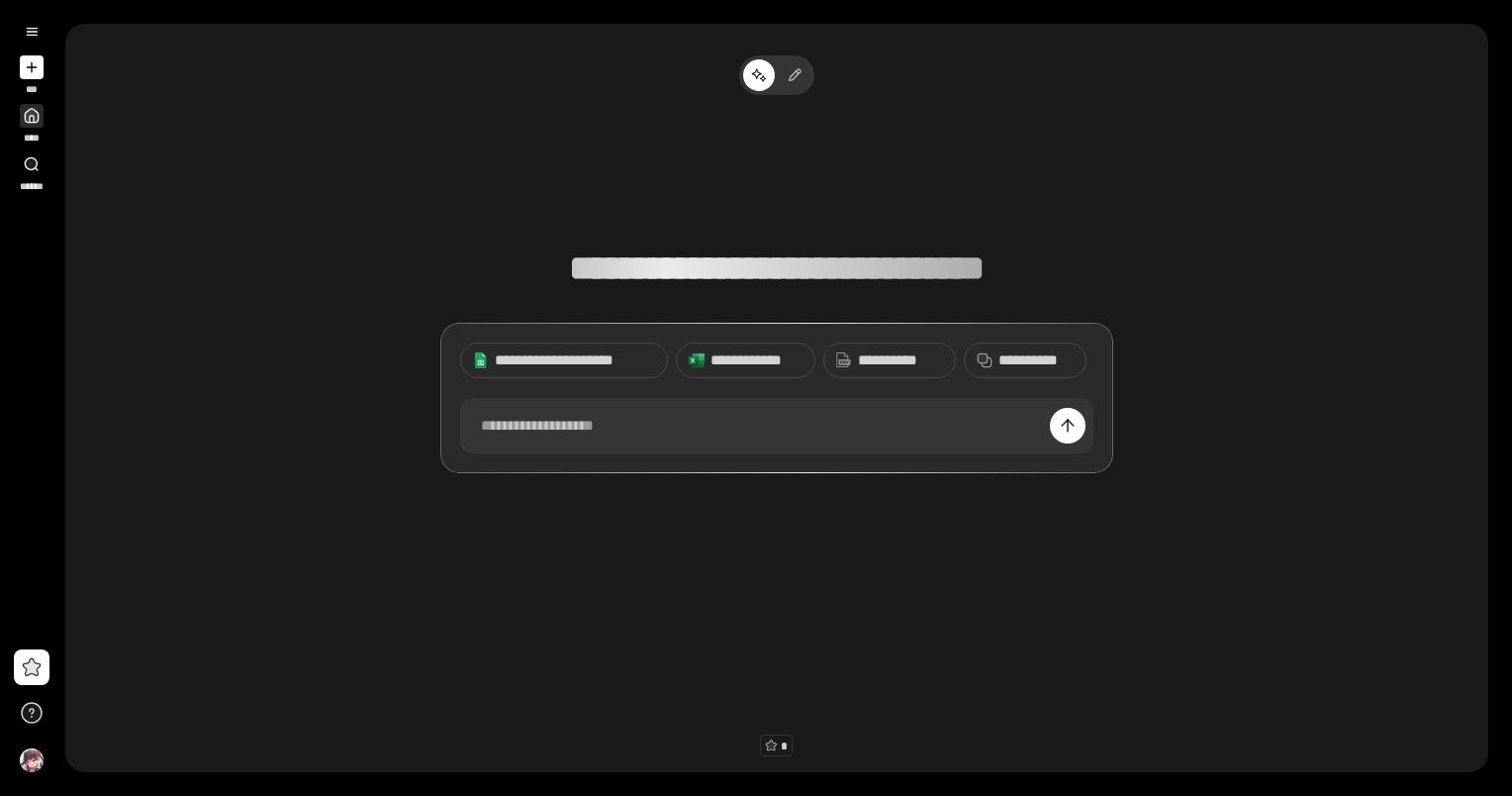 scroll, scrollTop: 0, scrollLeft: 0, axis: both 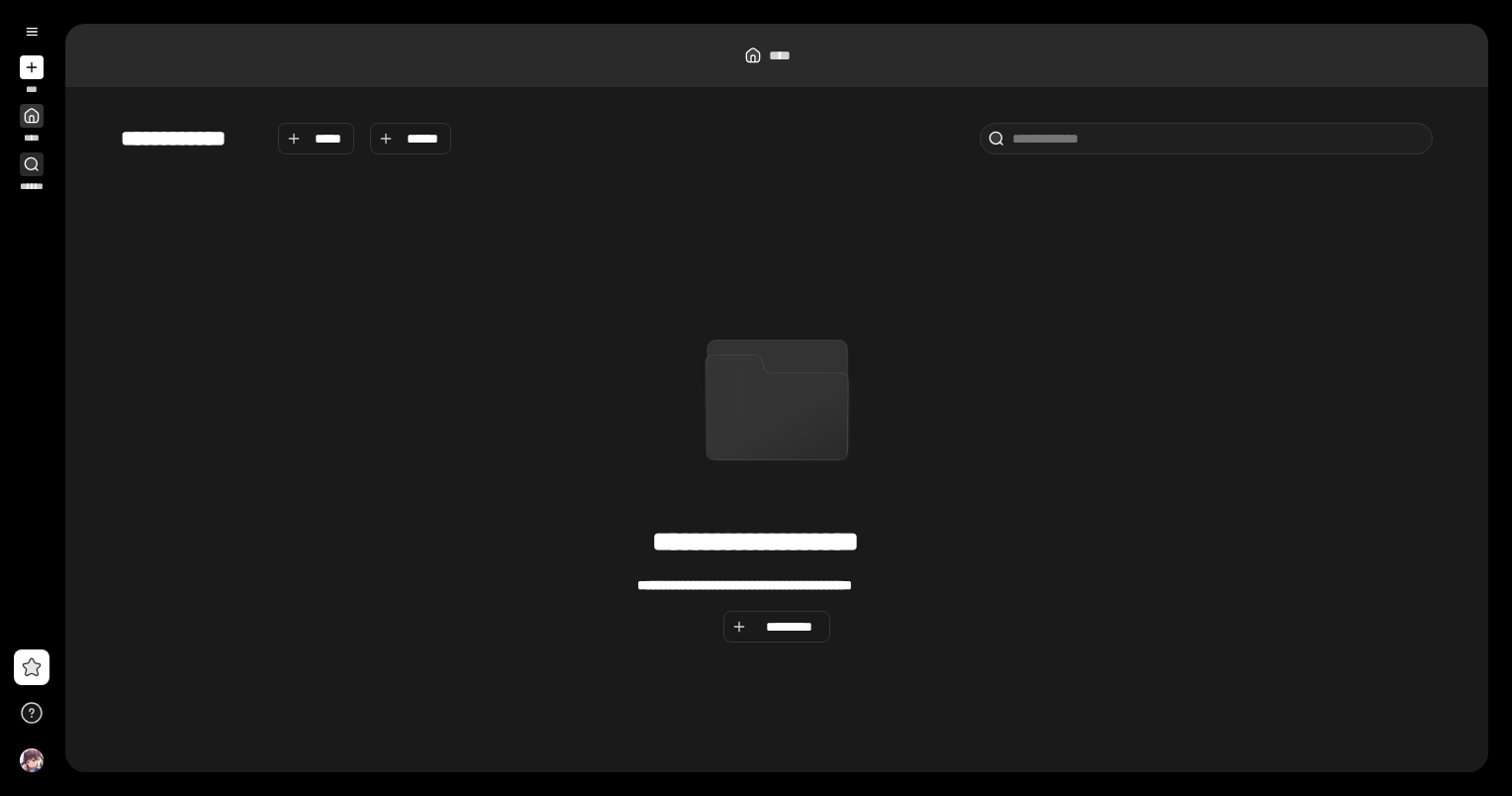 click at bounding box center (32, 164) 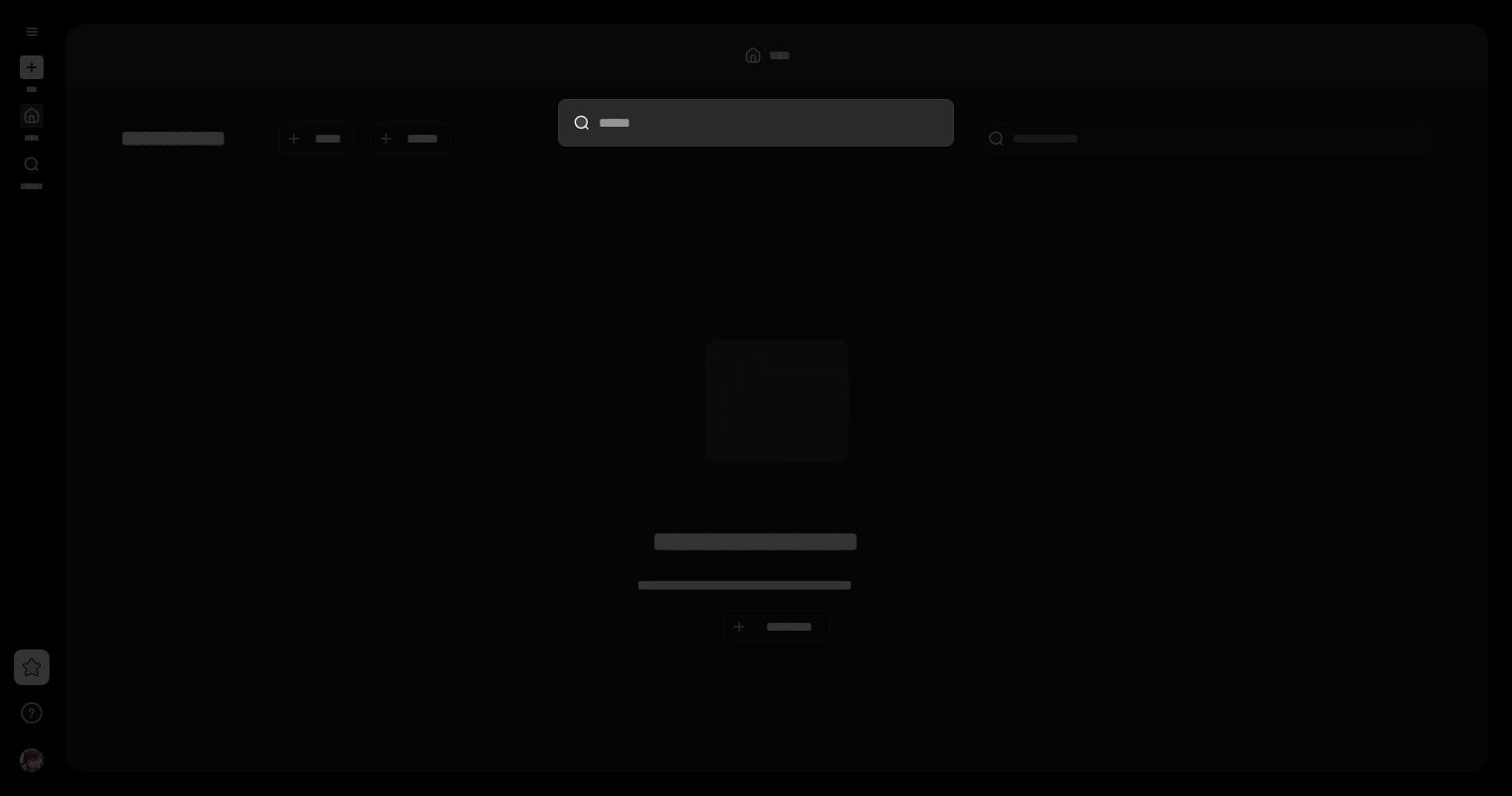 click at bounding box center (756, 398) 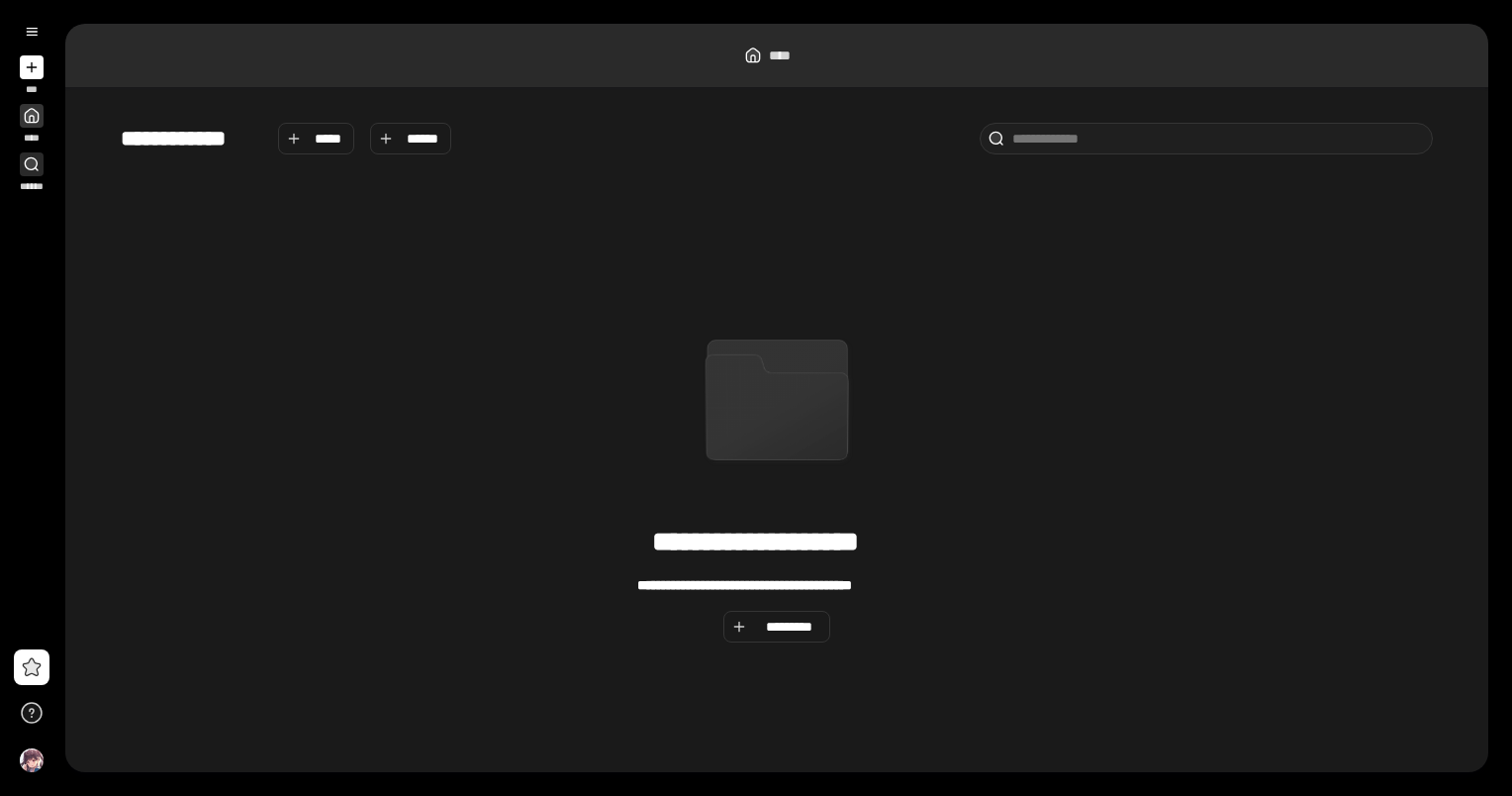 click on "******" at bounding box center (31, 172) 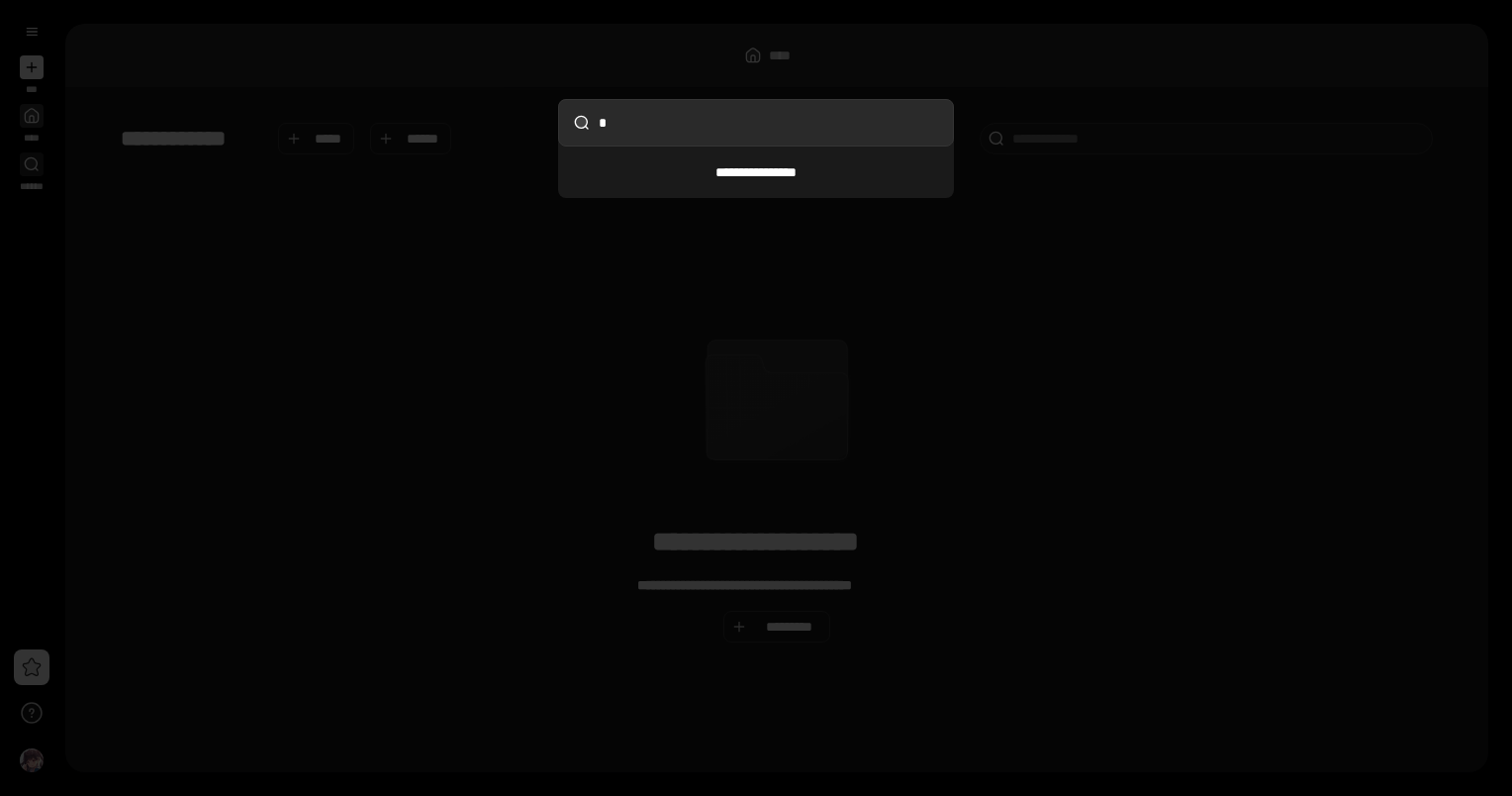 type on "**" 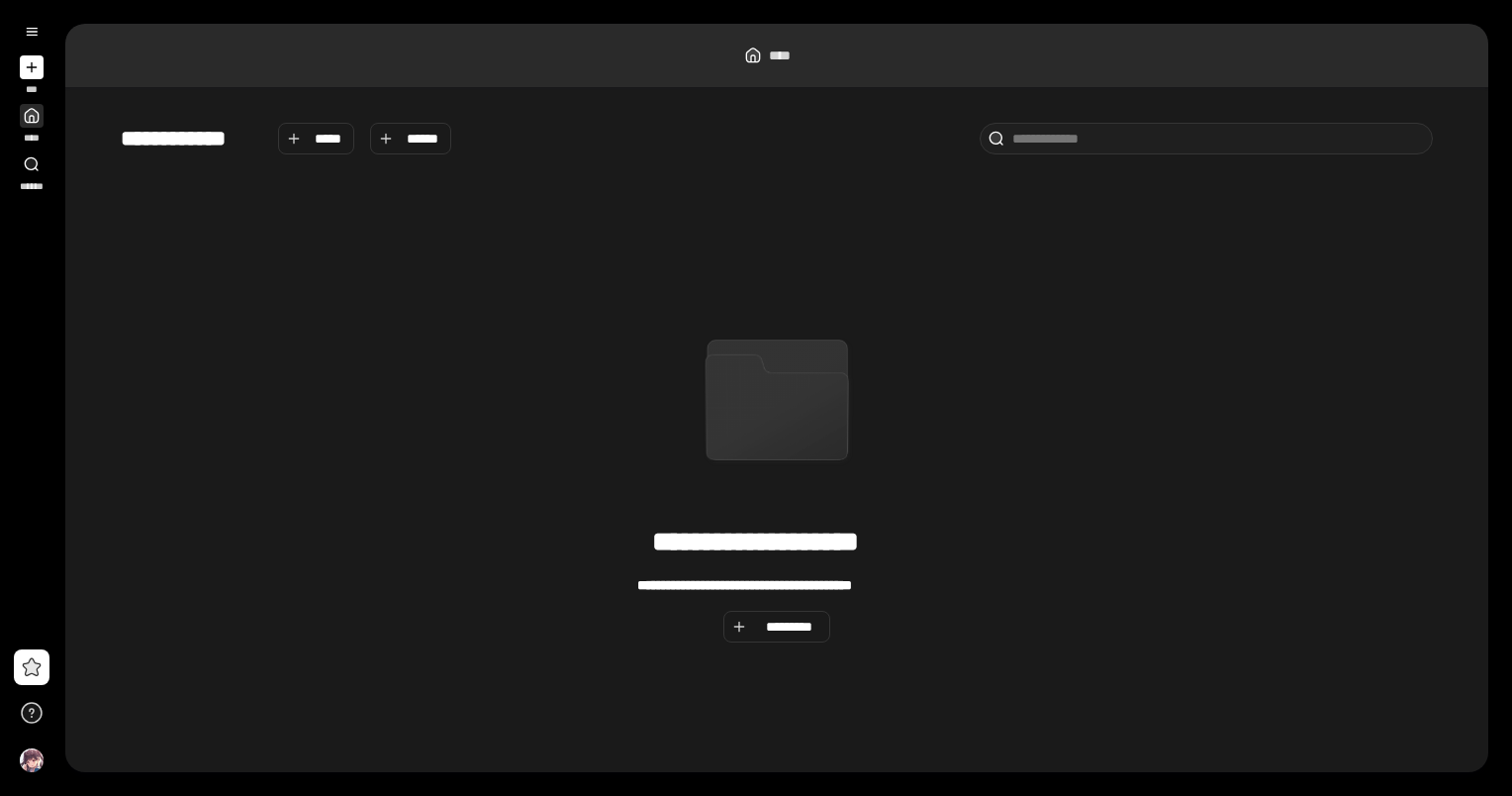click 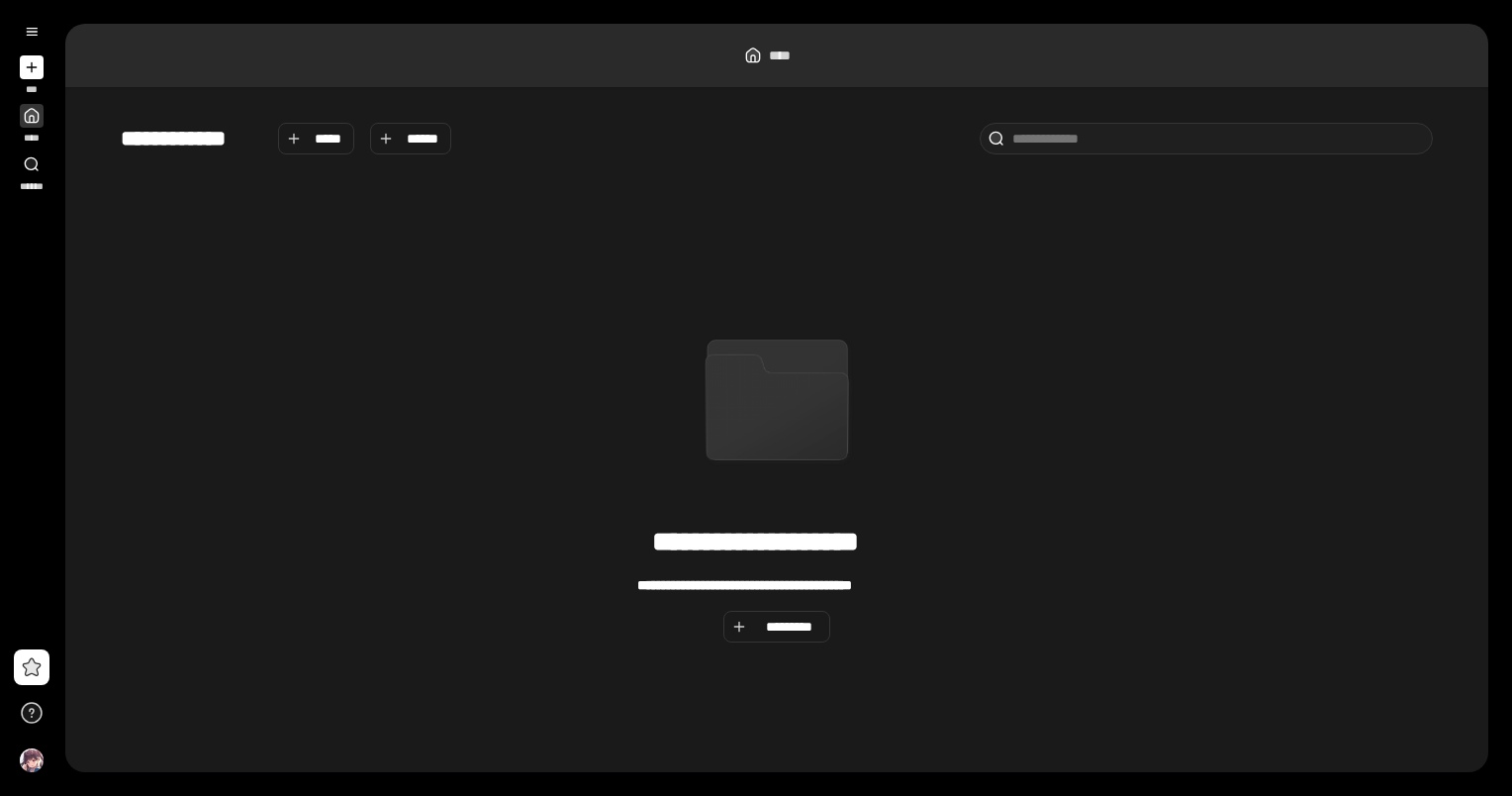 click 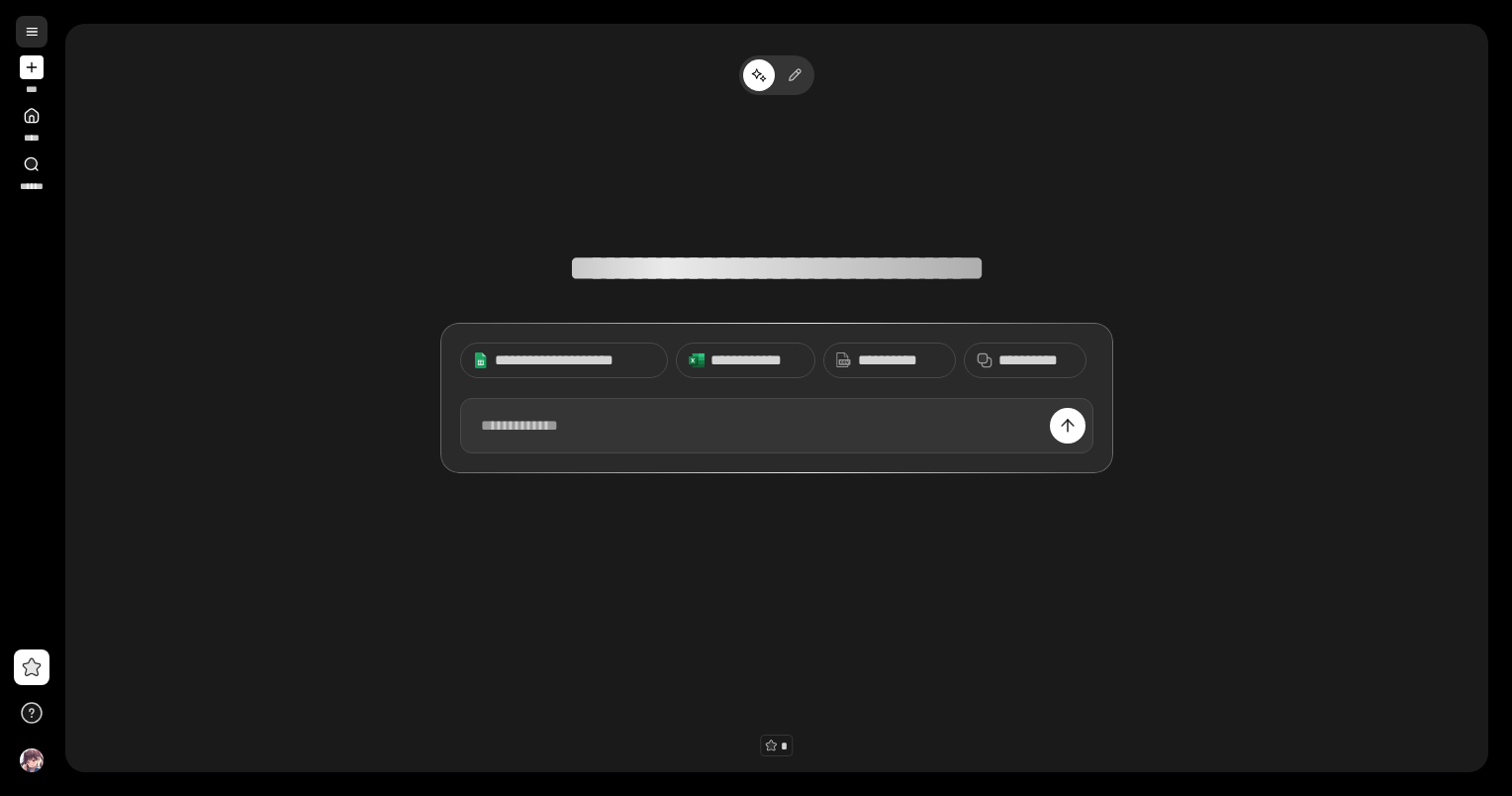 click at bounding box center [32, 32] 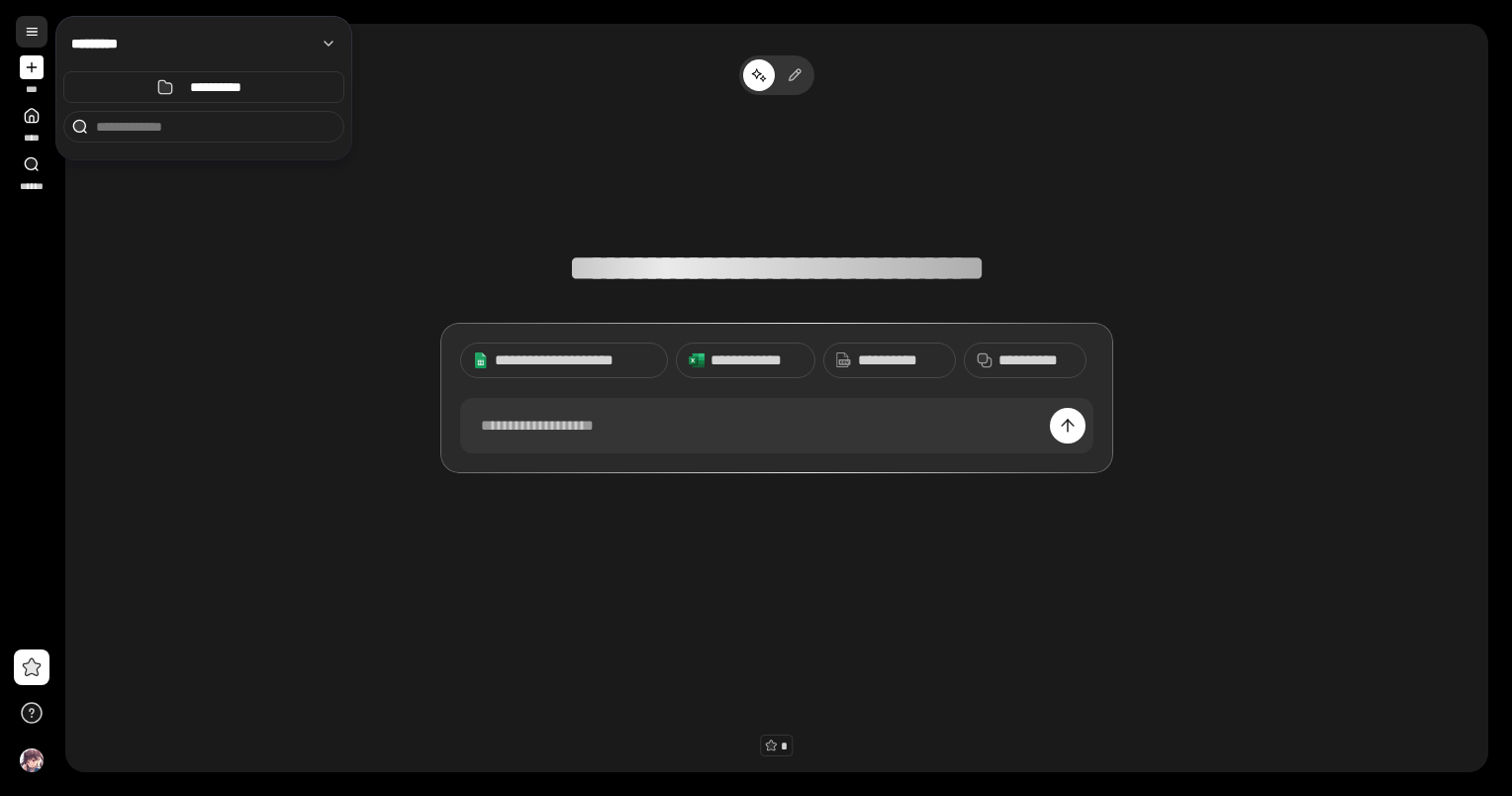 click at bounding box center (32, 32) 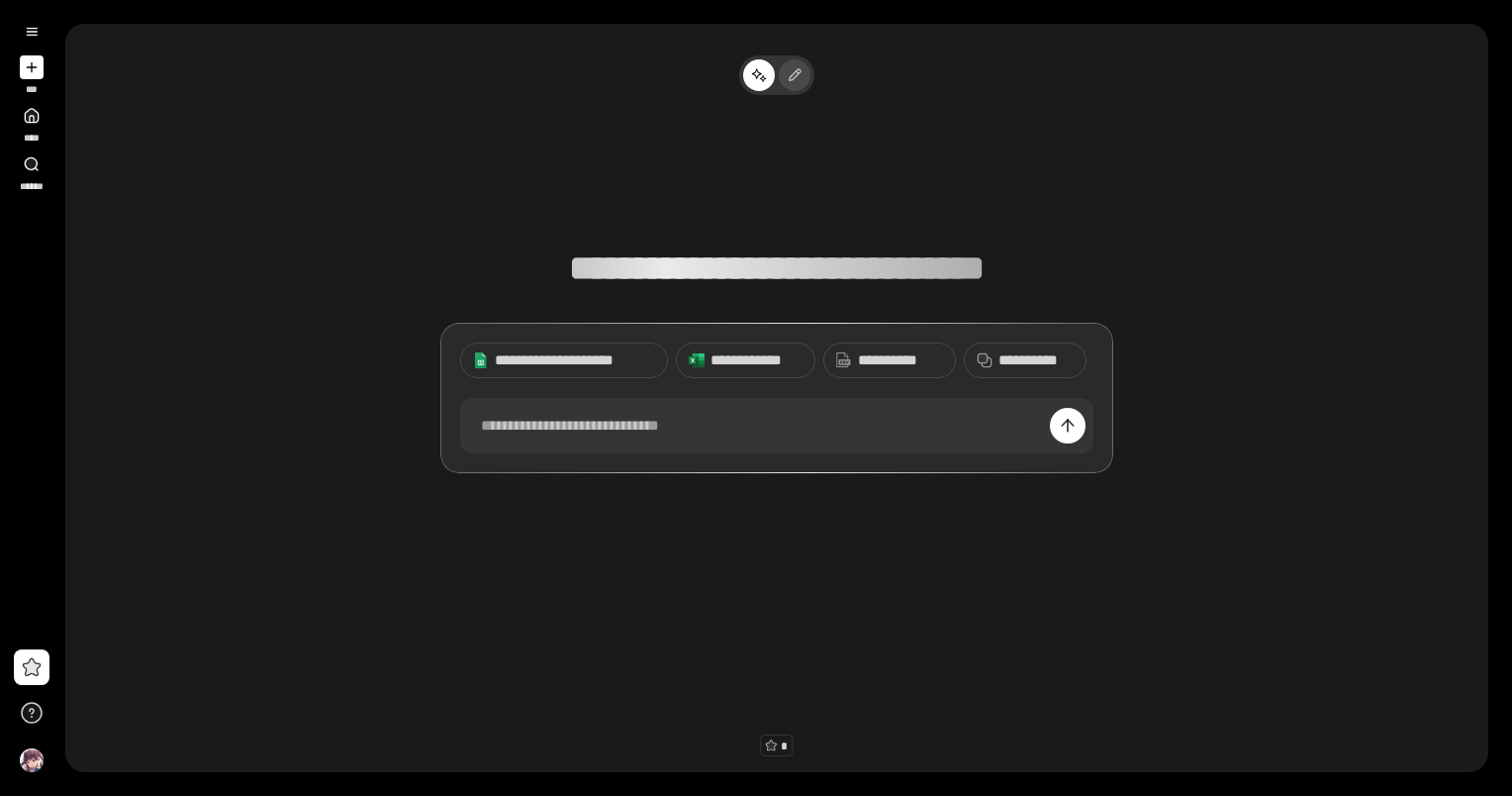 click 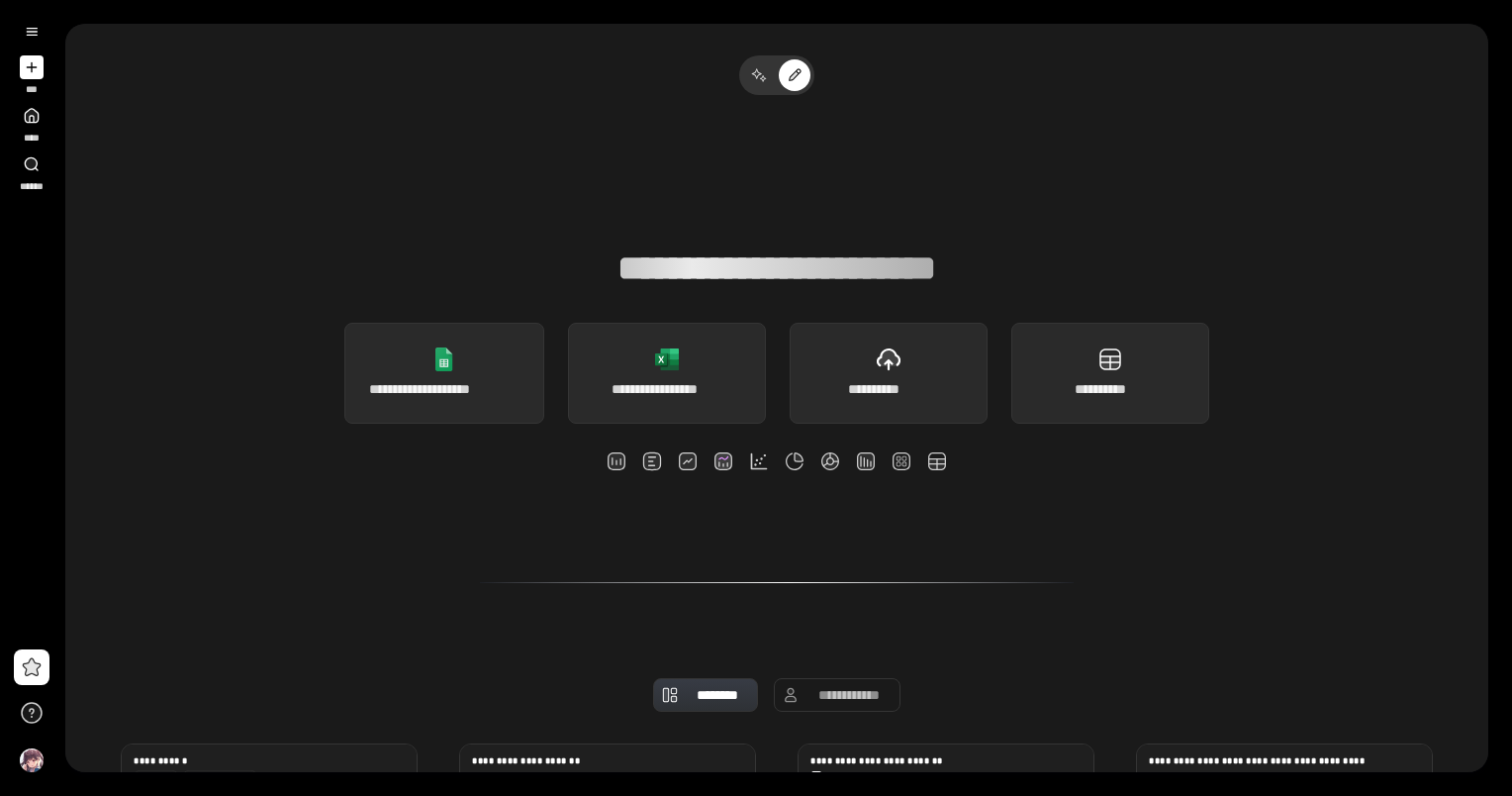 type 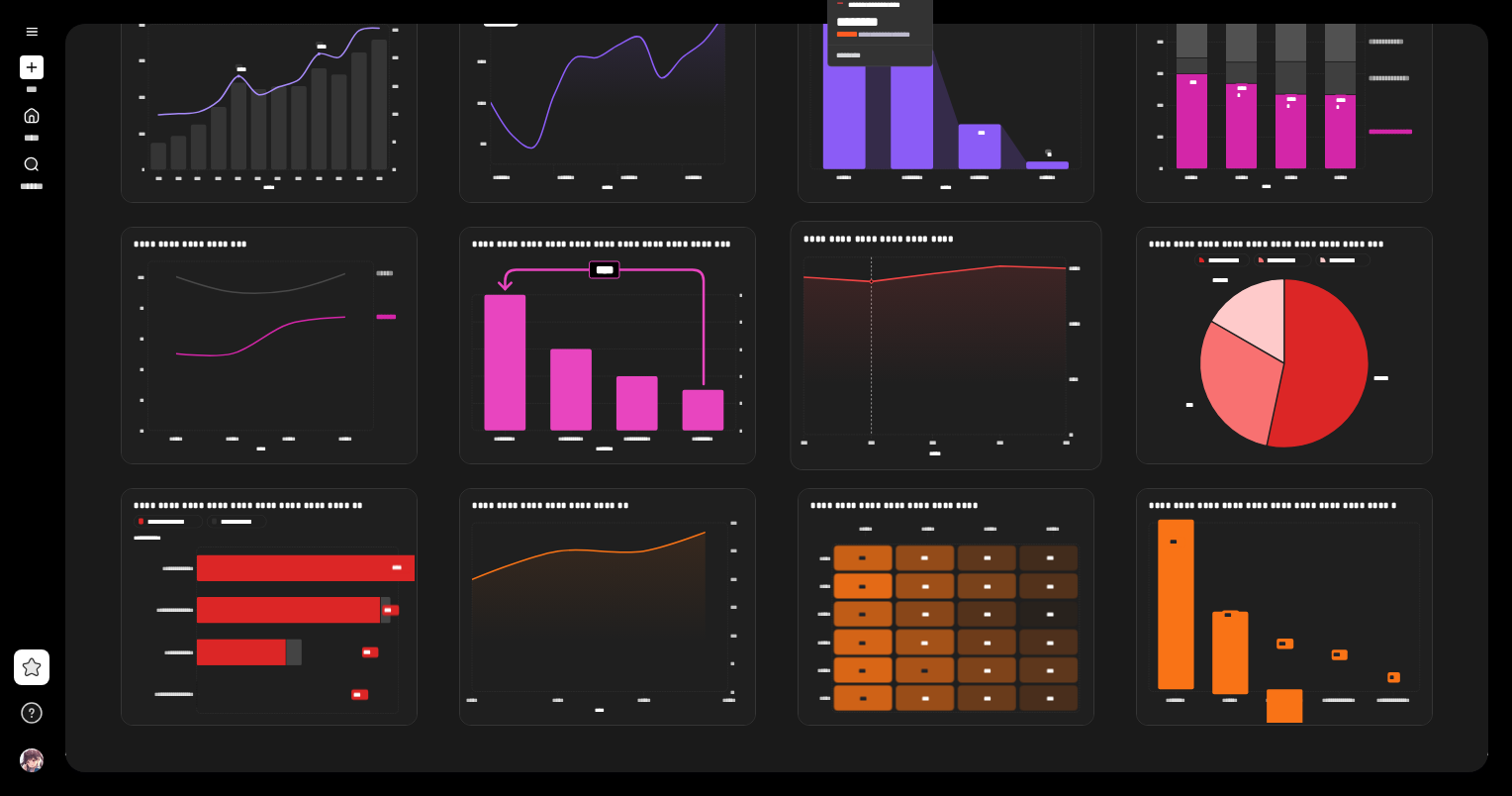 scroll, scrollTop: 792, scrollLeft: 0, axis: vertical 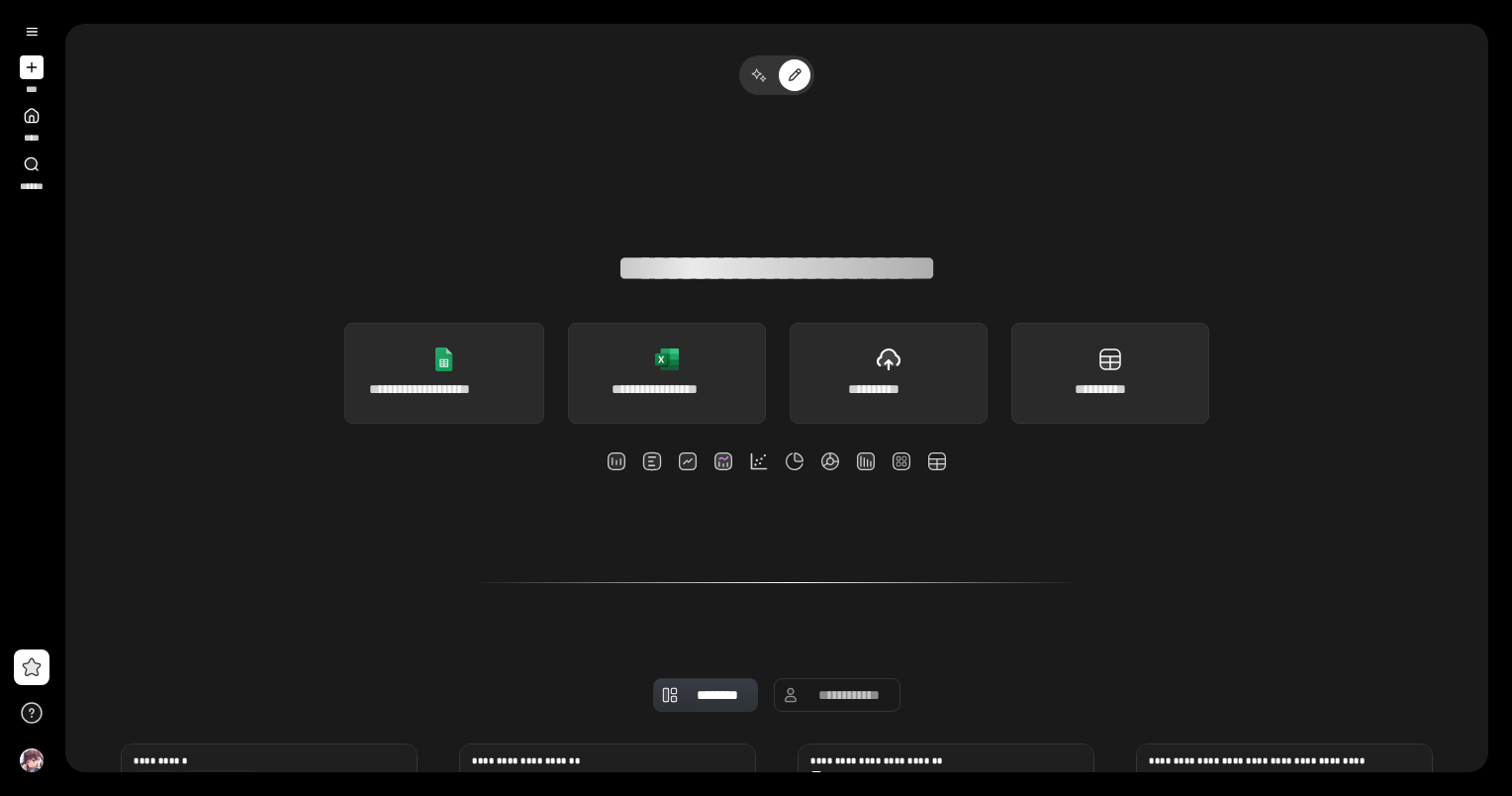 click on "**********" at bounding box center (777, 311) 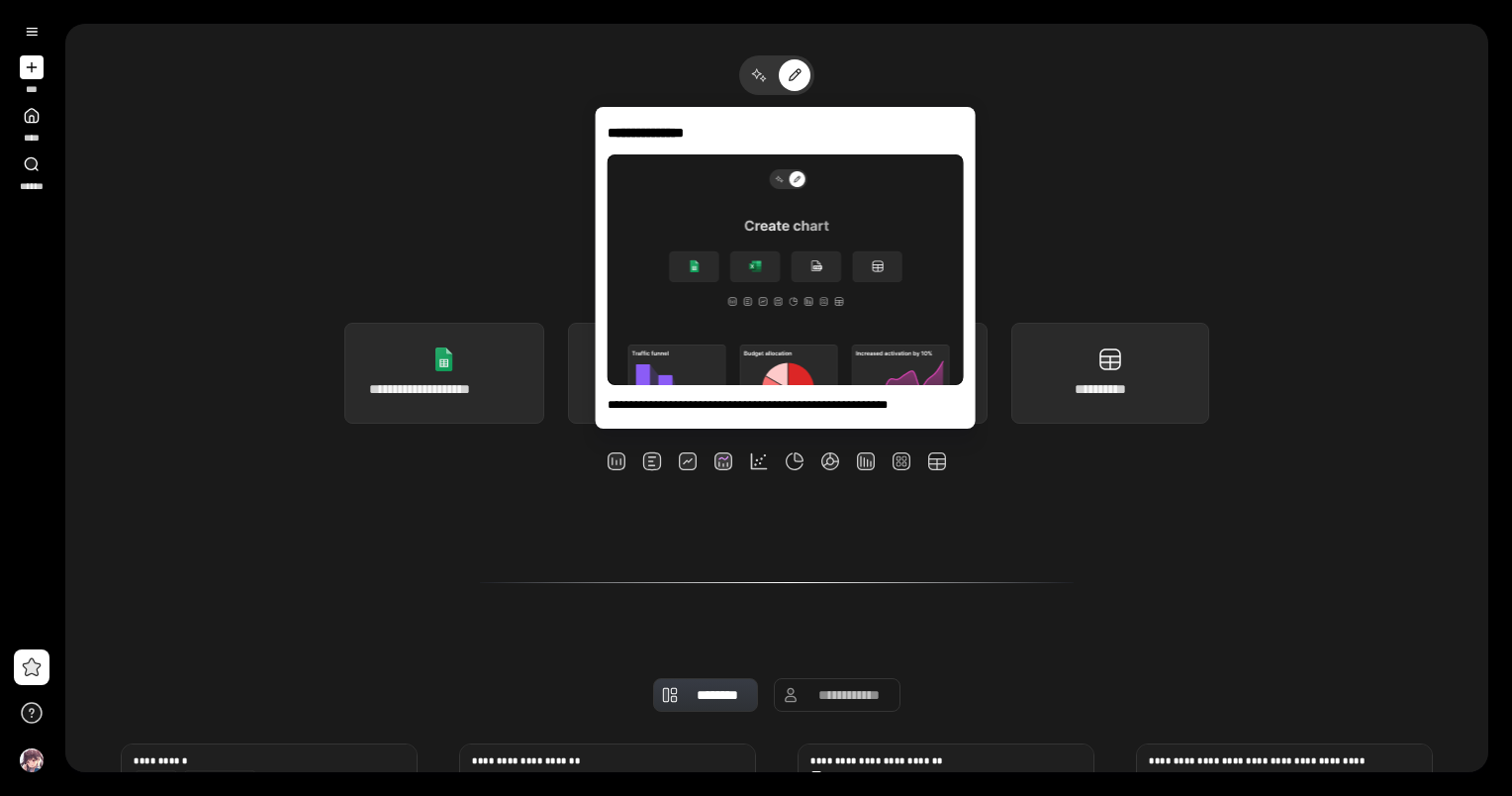 scroll, scrollTop: 15, scrollLeft: 0, axis: vertical 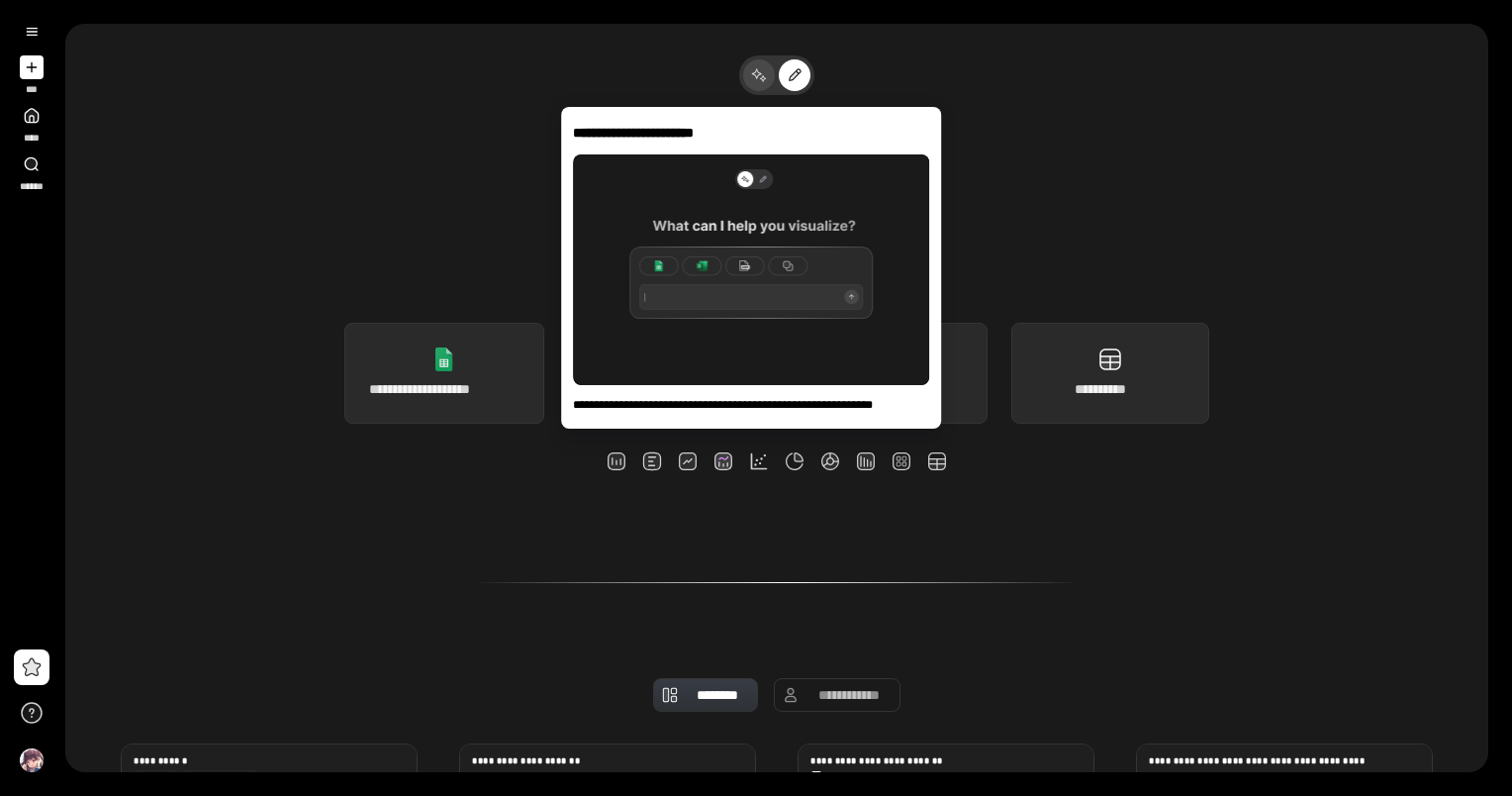 click at bounding box center (759, 75) 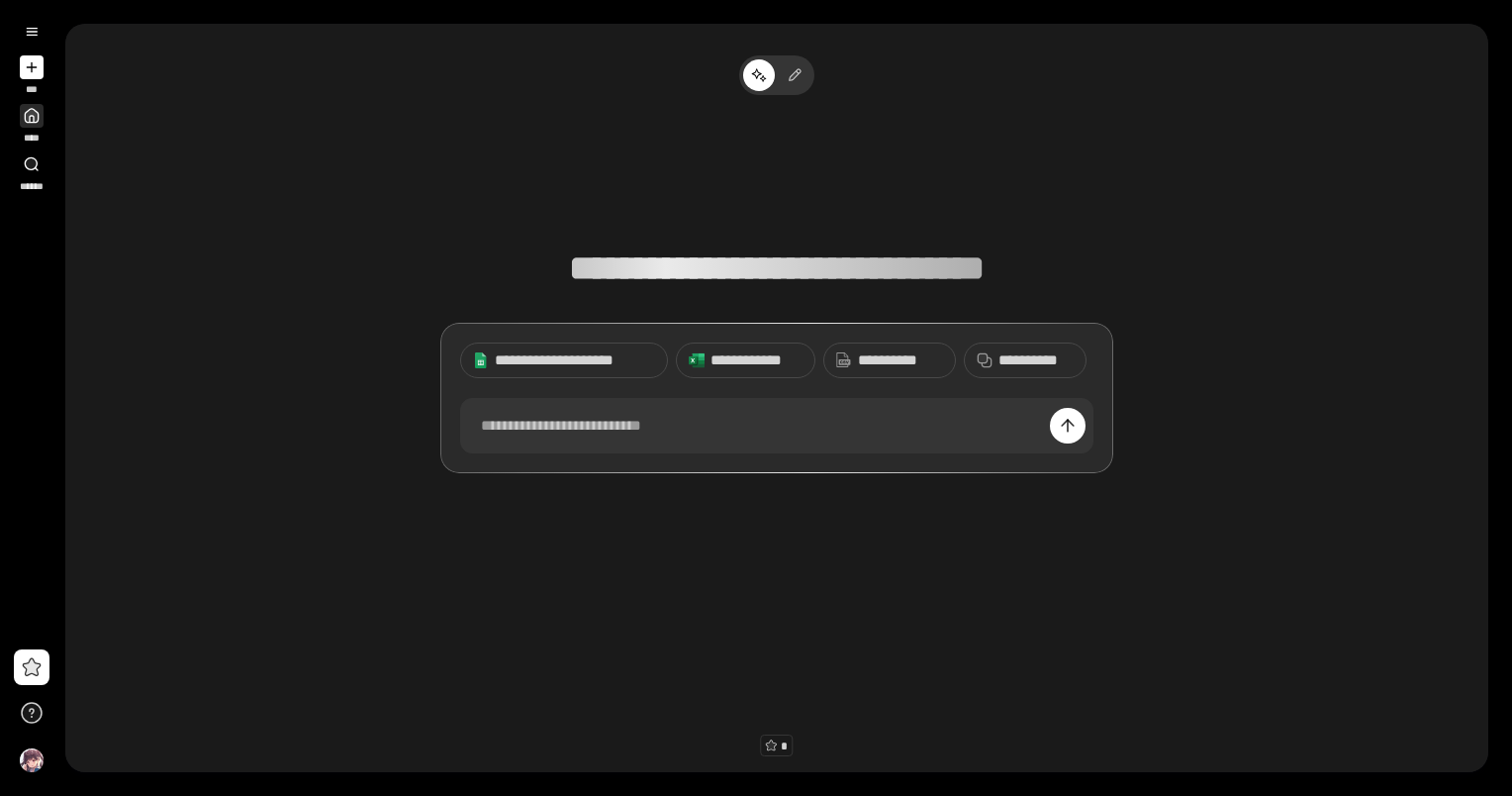 click on "****" at bounding box center (32, 124) 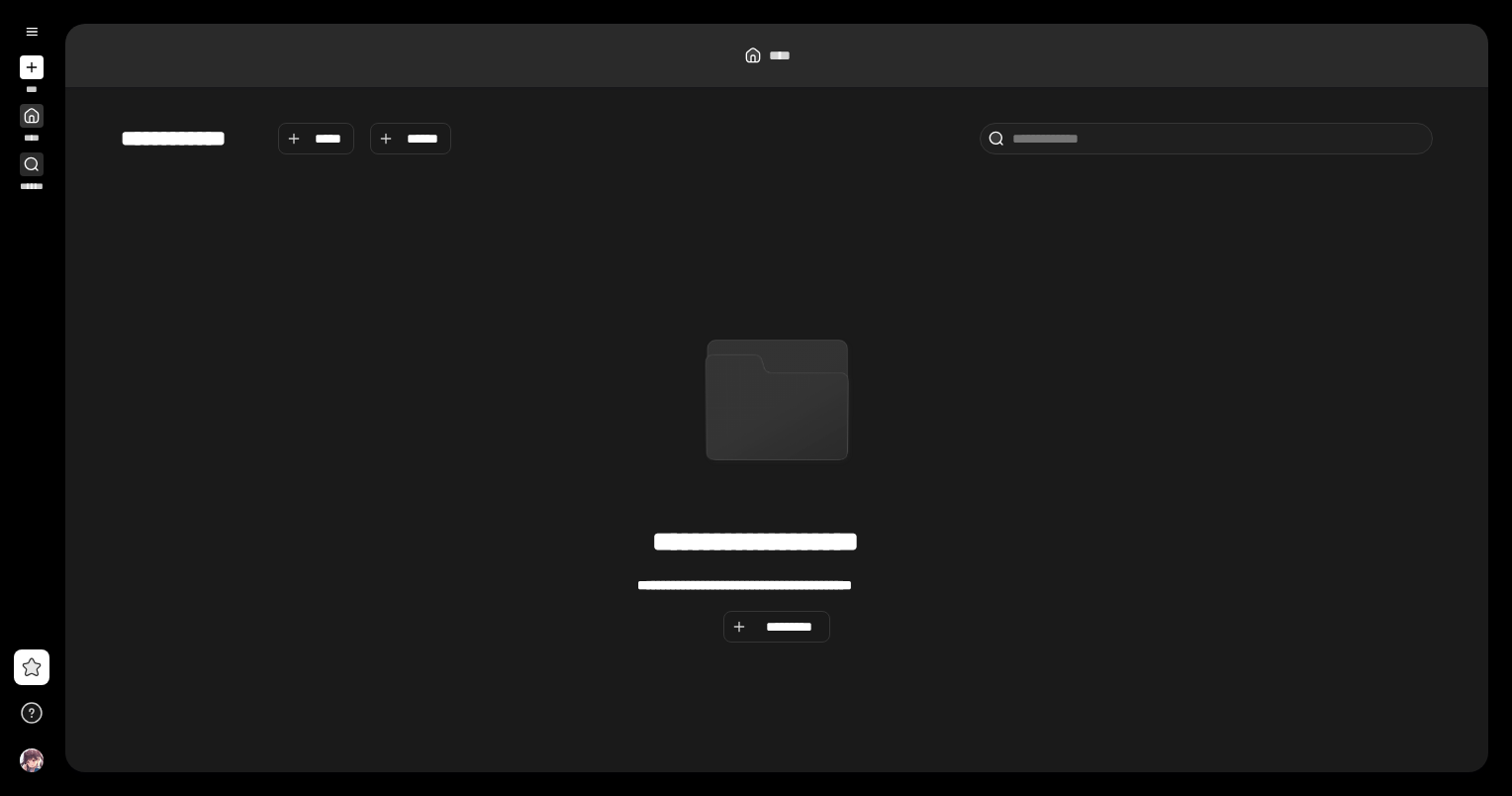 click on "******" at bounding box center (31, 172) 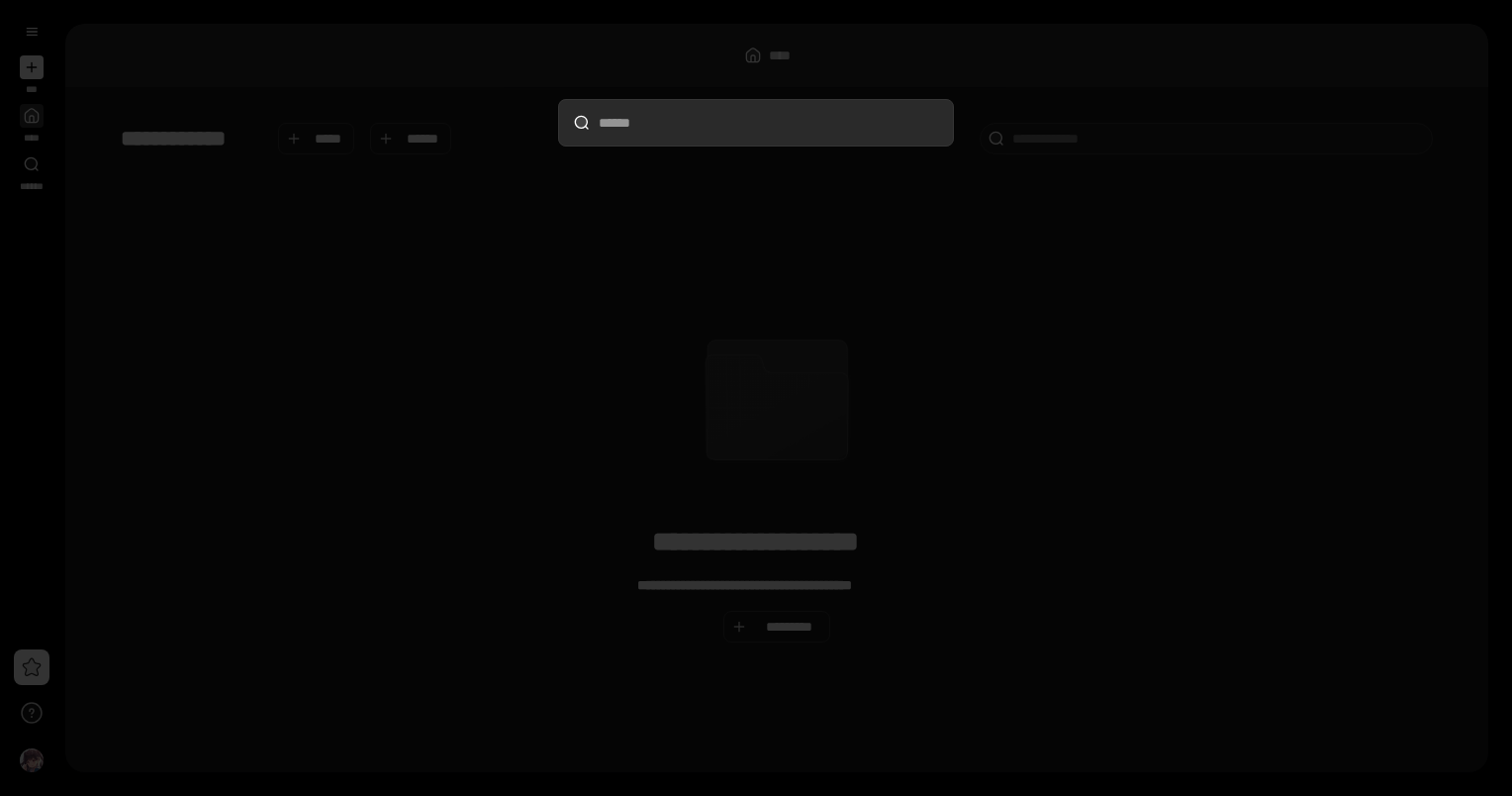 click at bounding box center [756, 398] 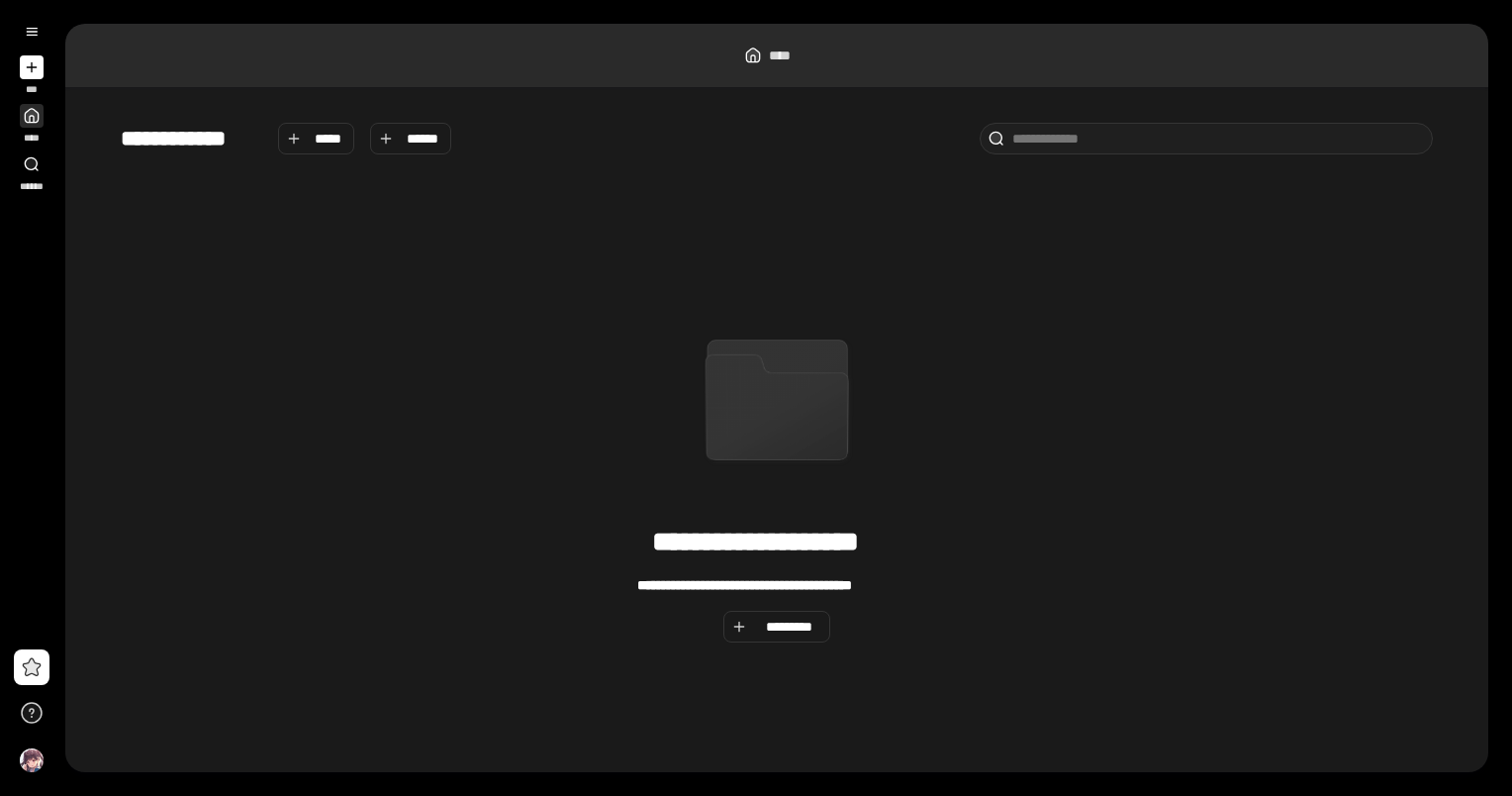 click 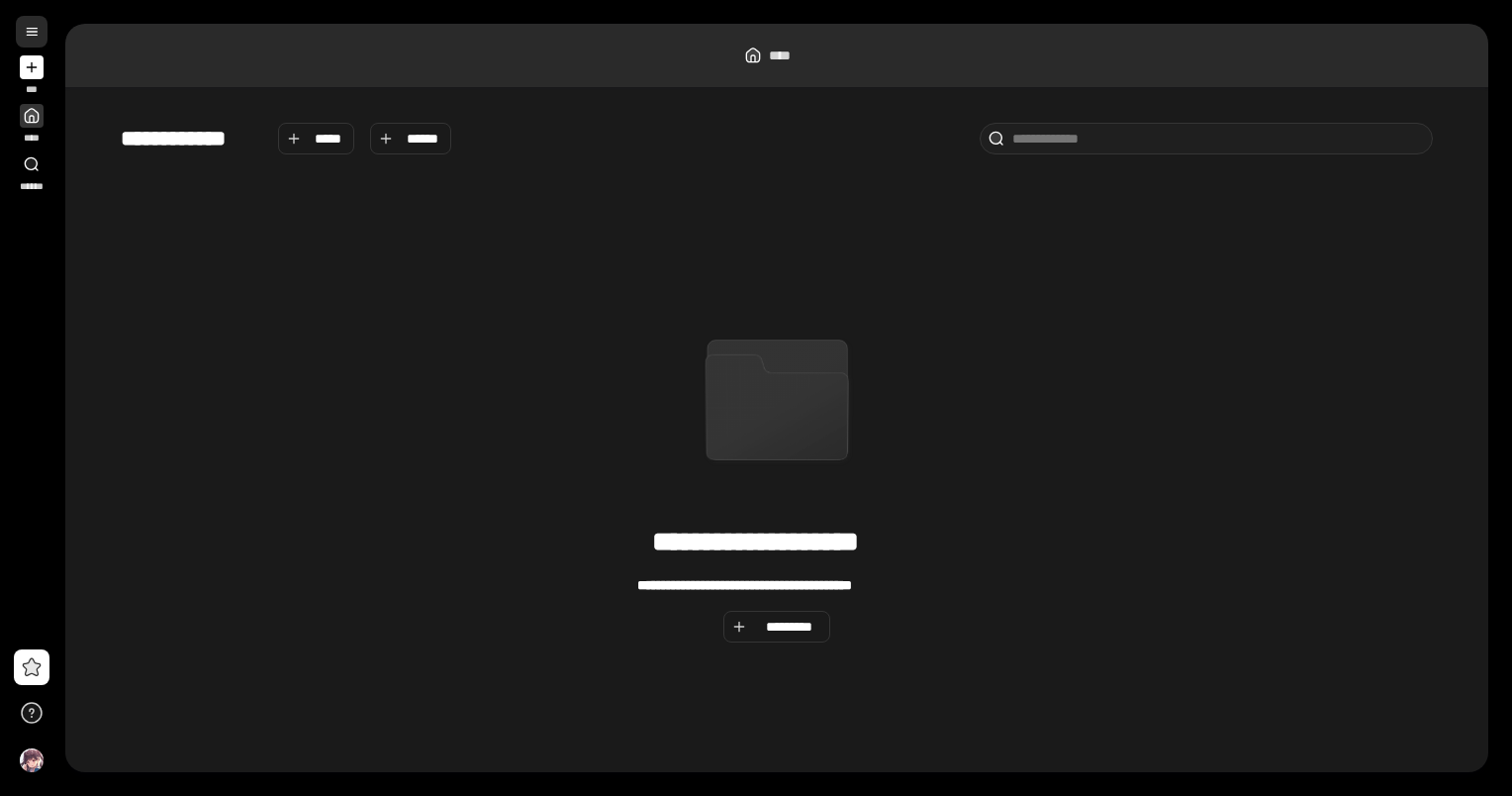 click at bounding box center (32, 32) 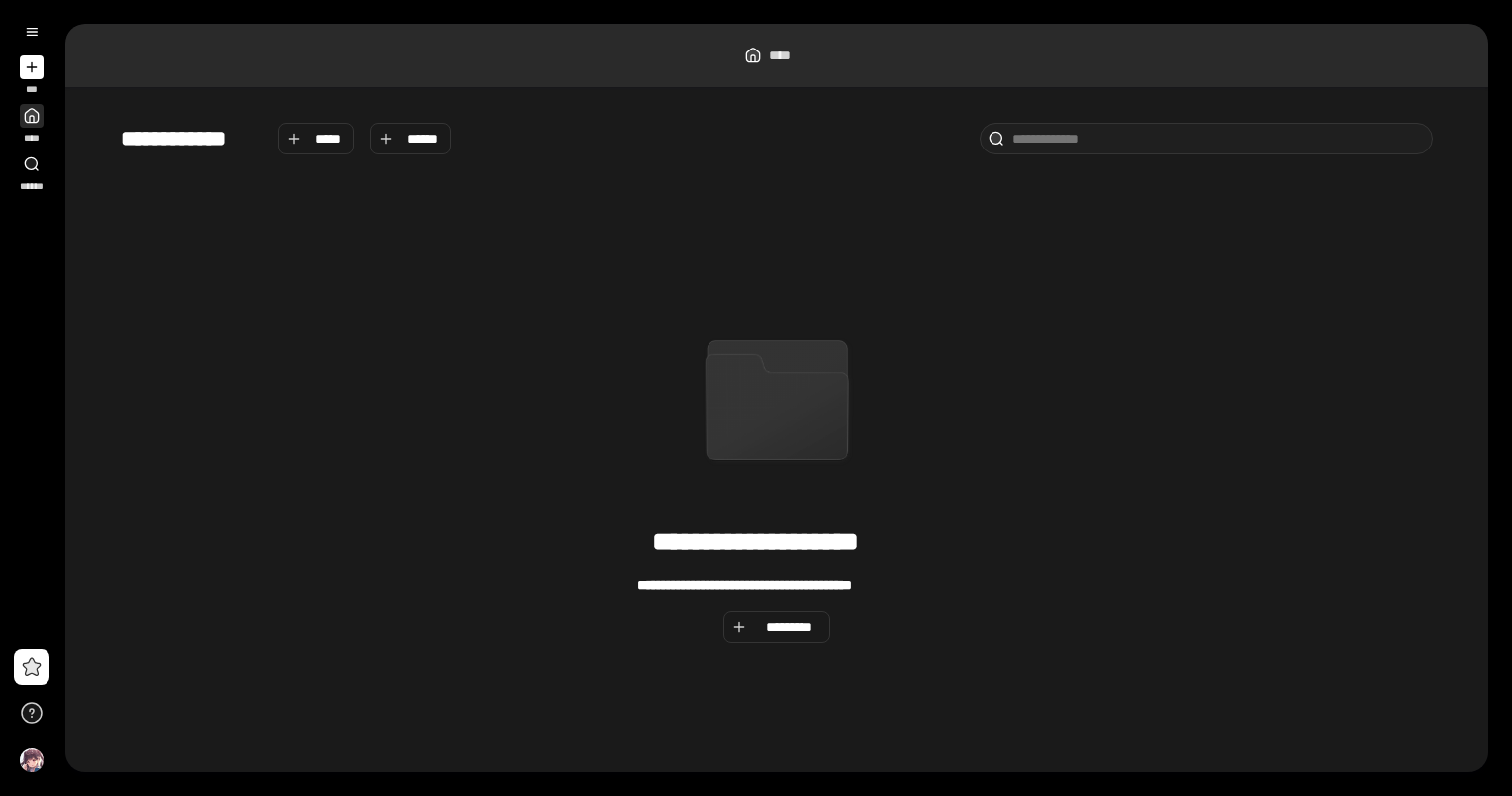 click at bounding box center [32, 116] 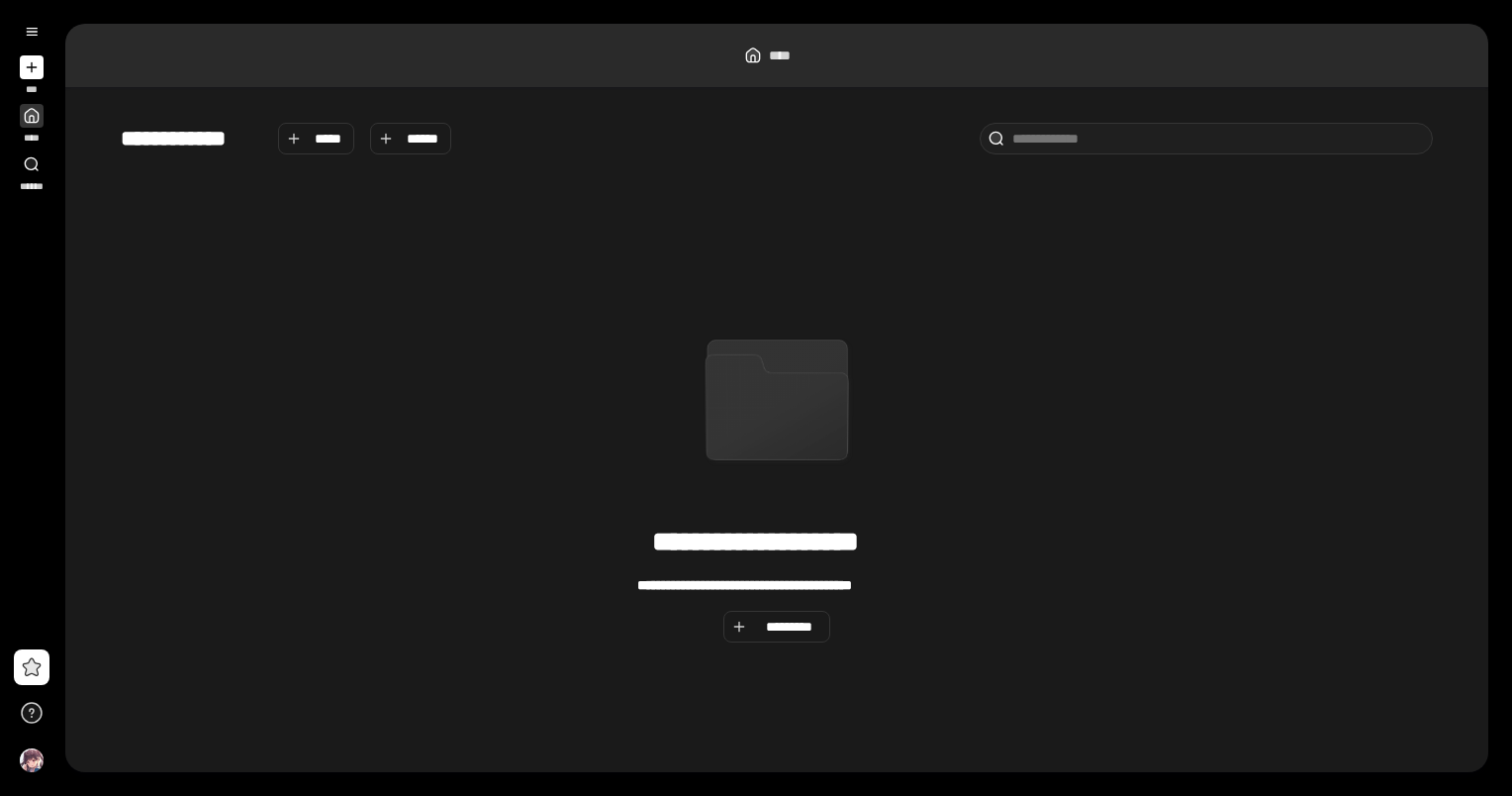 click 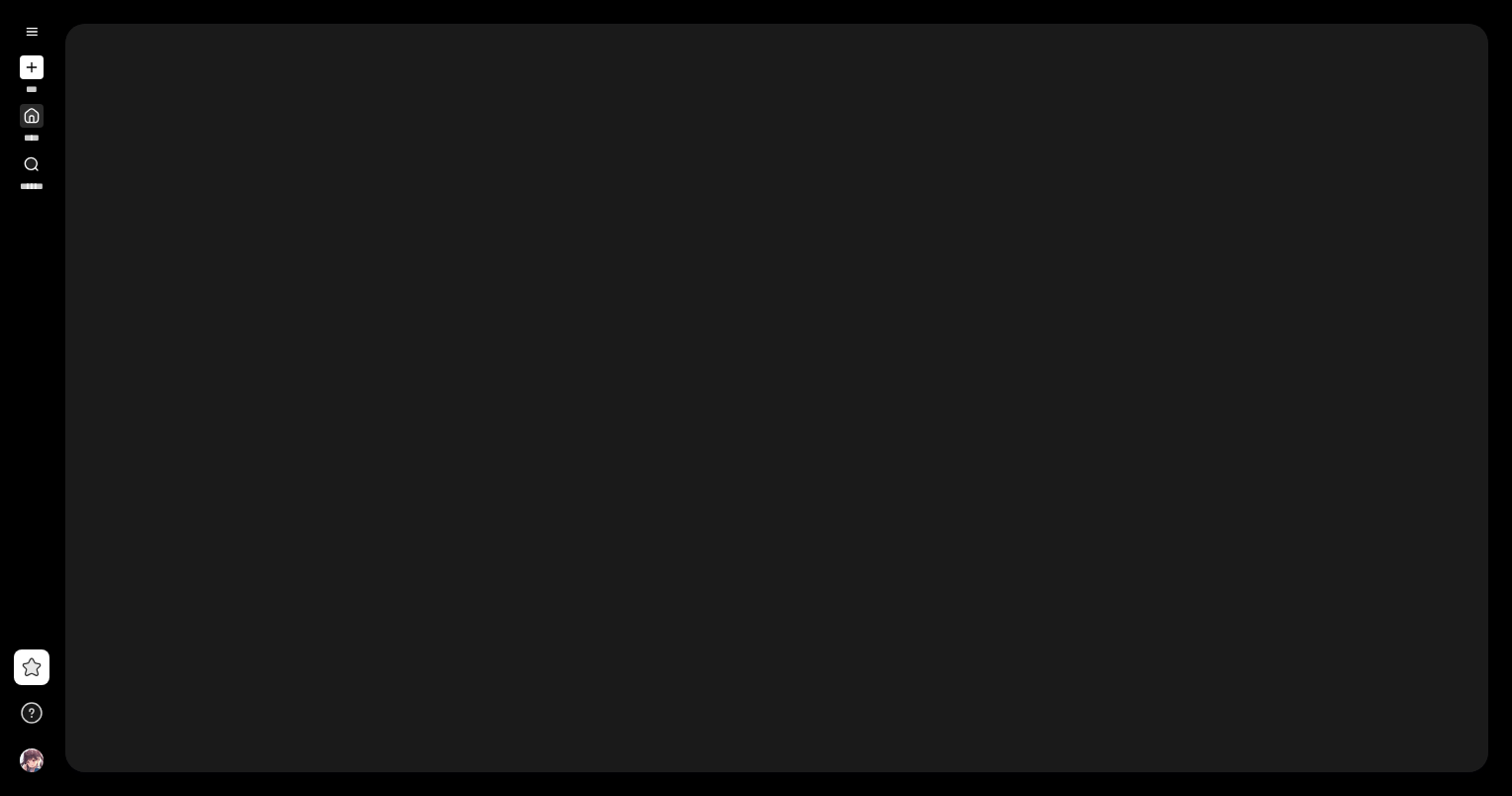 click 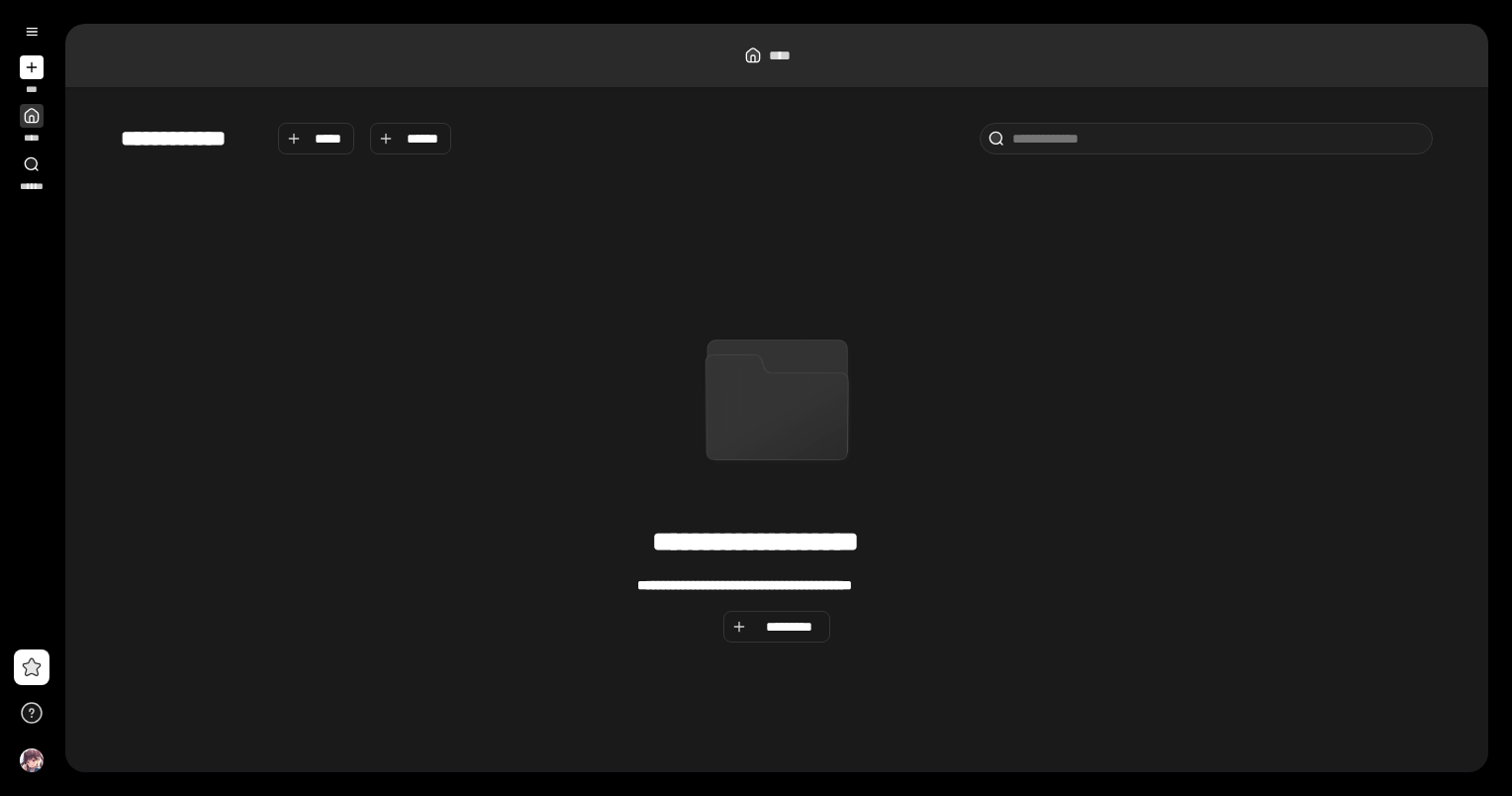 click 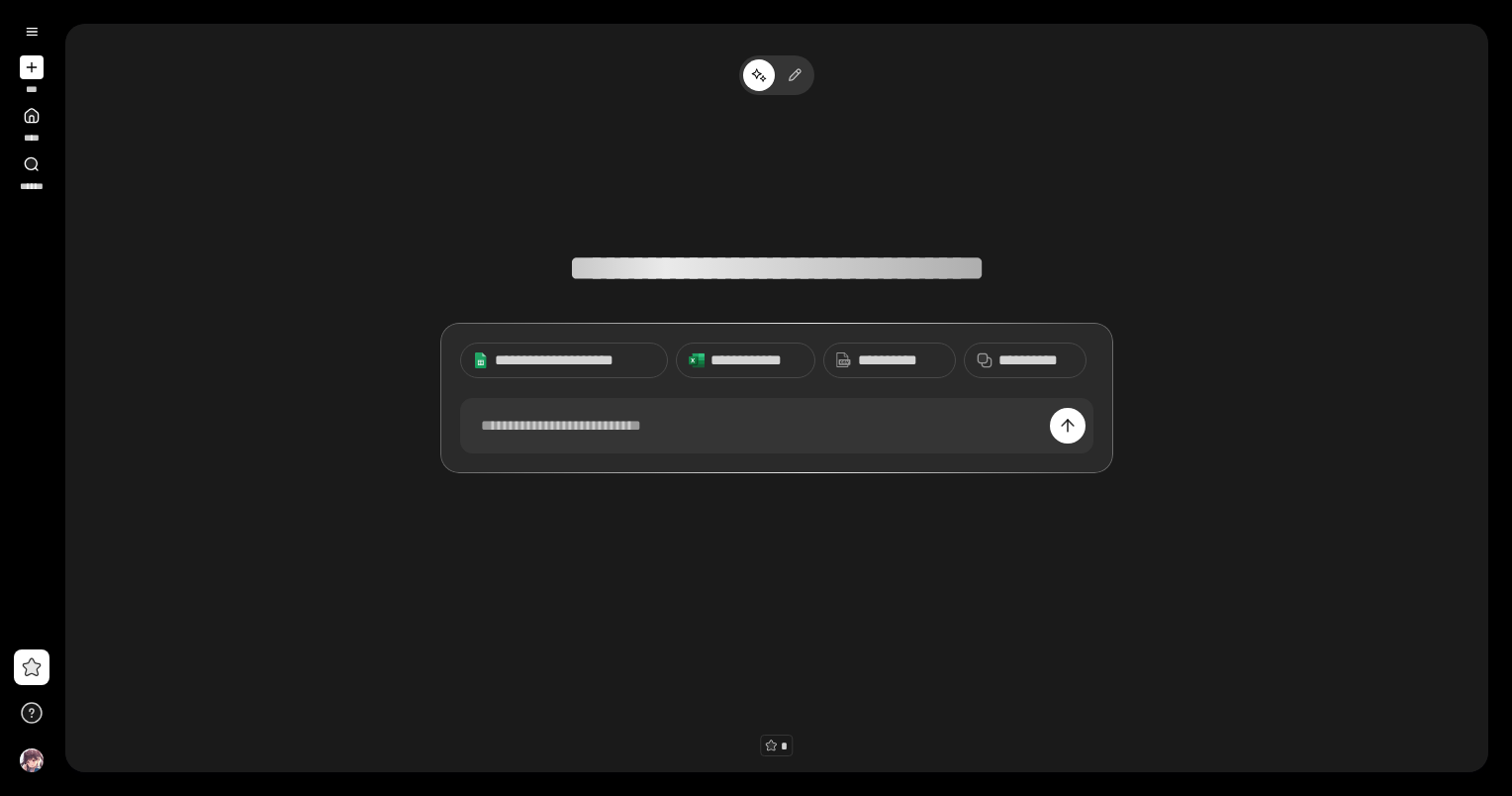 click at bounding box center [32, 67] 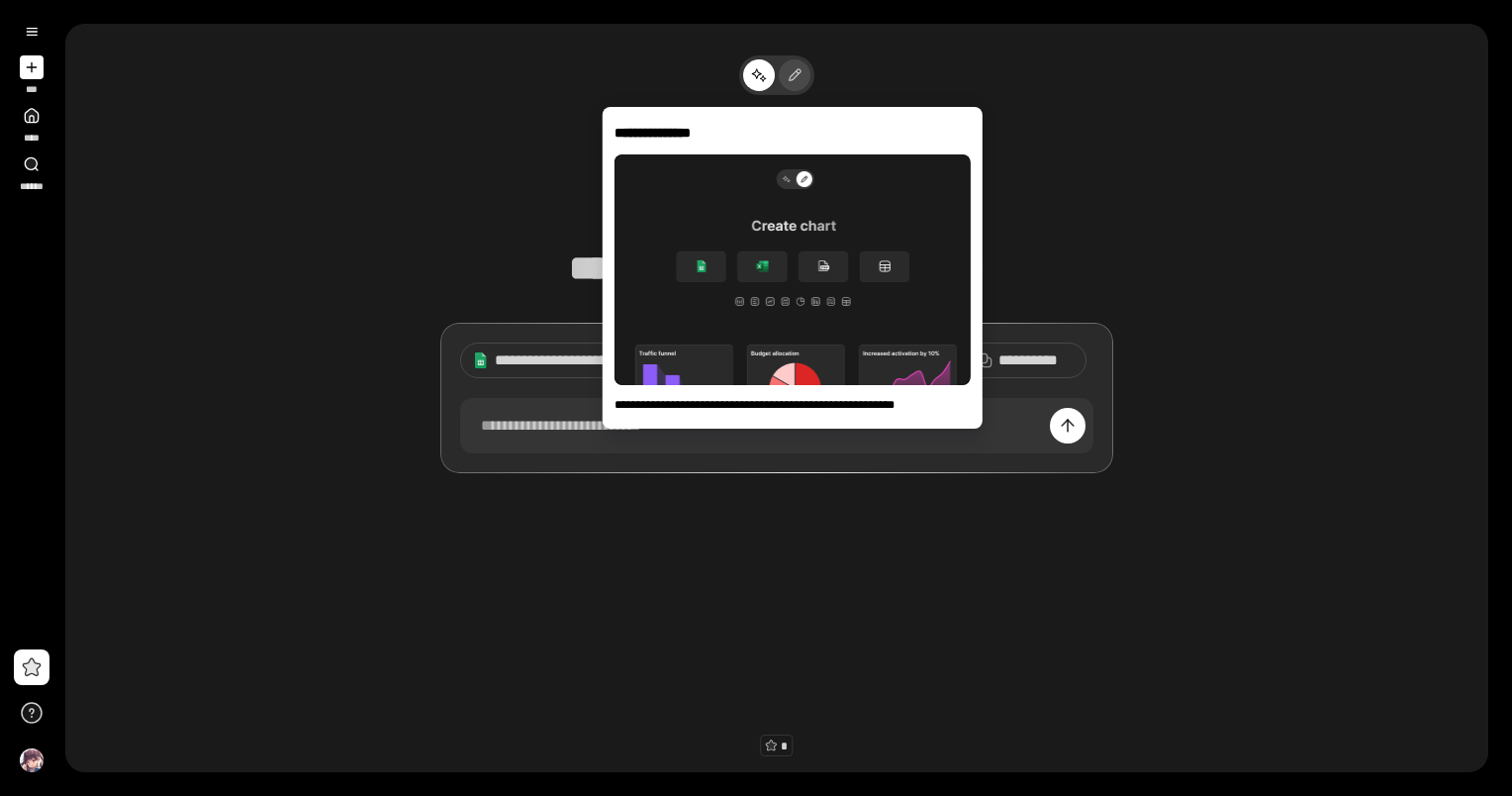 click 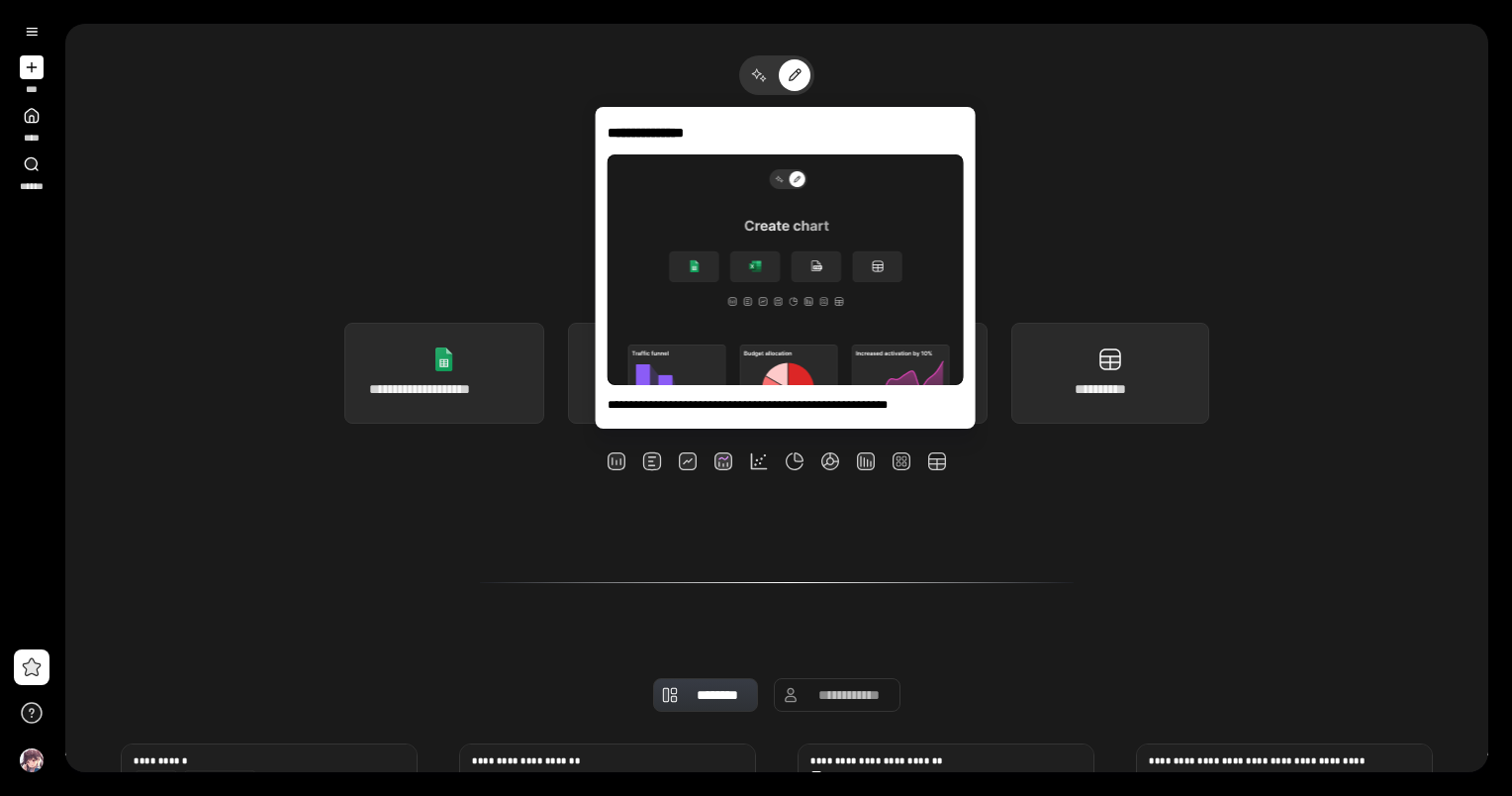 click on "**********" at bounding box center [777, 311] 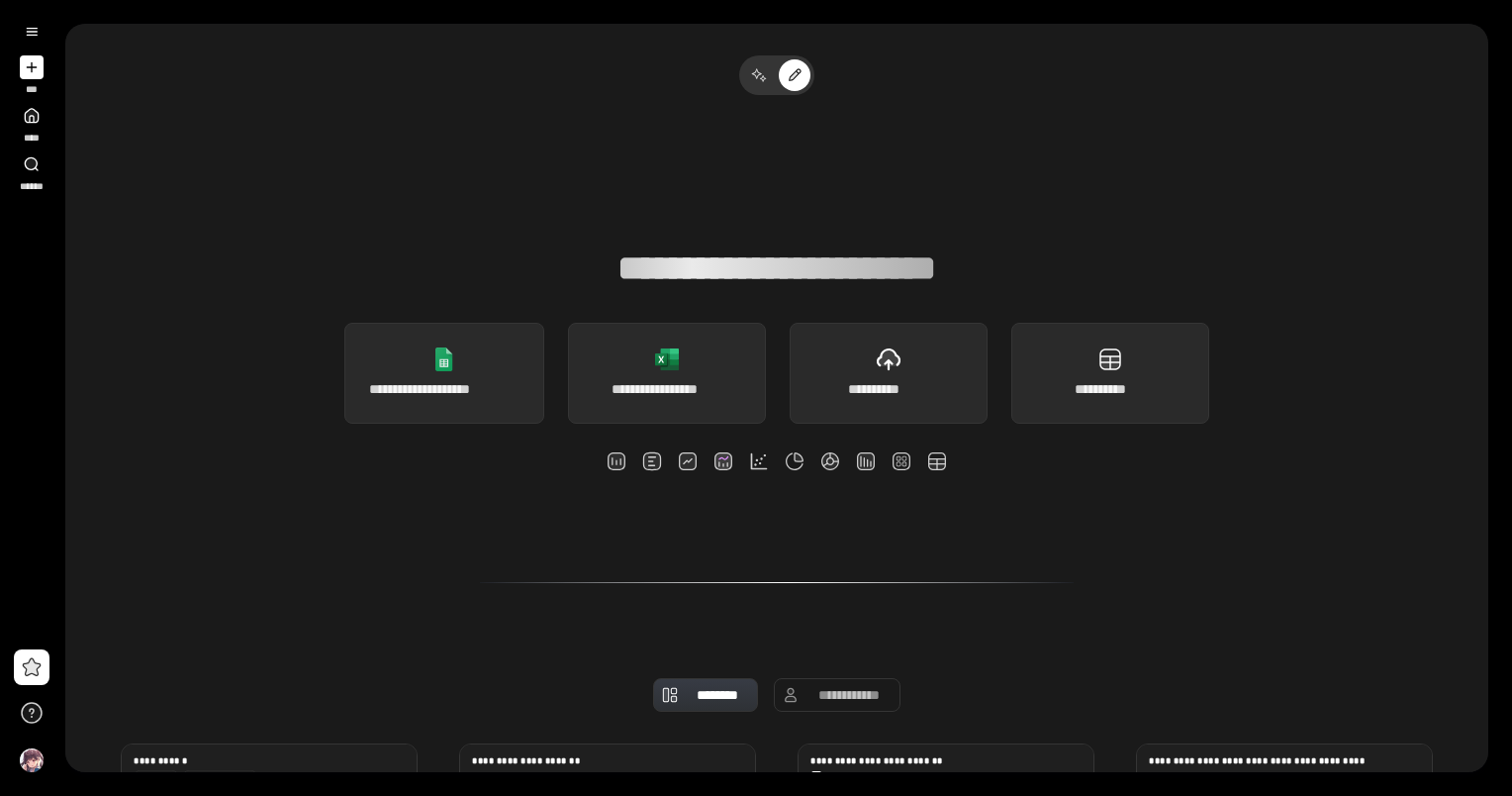 scroll, scrollTop: 15, scrollLeft: 0, axis: vertical 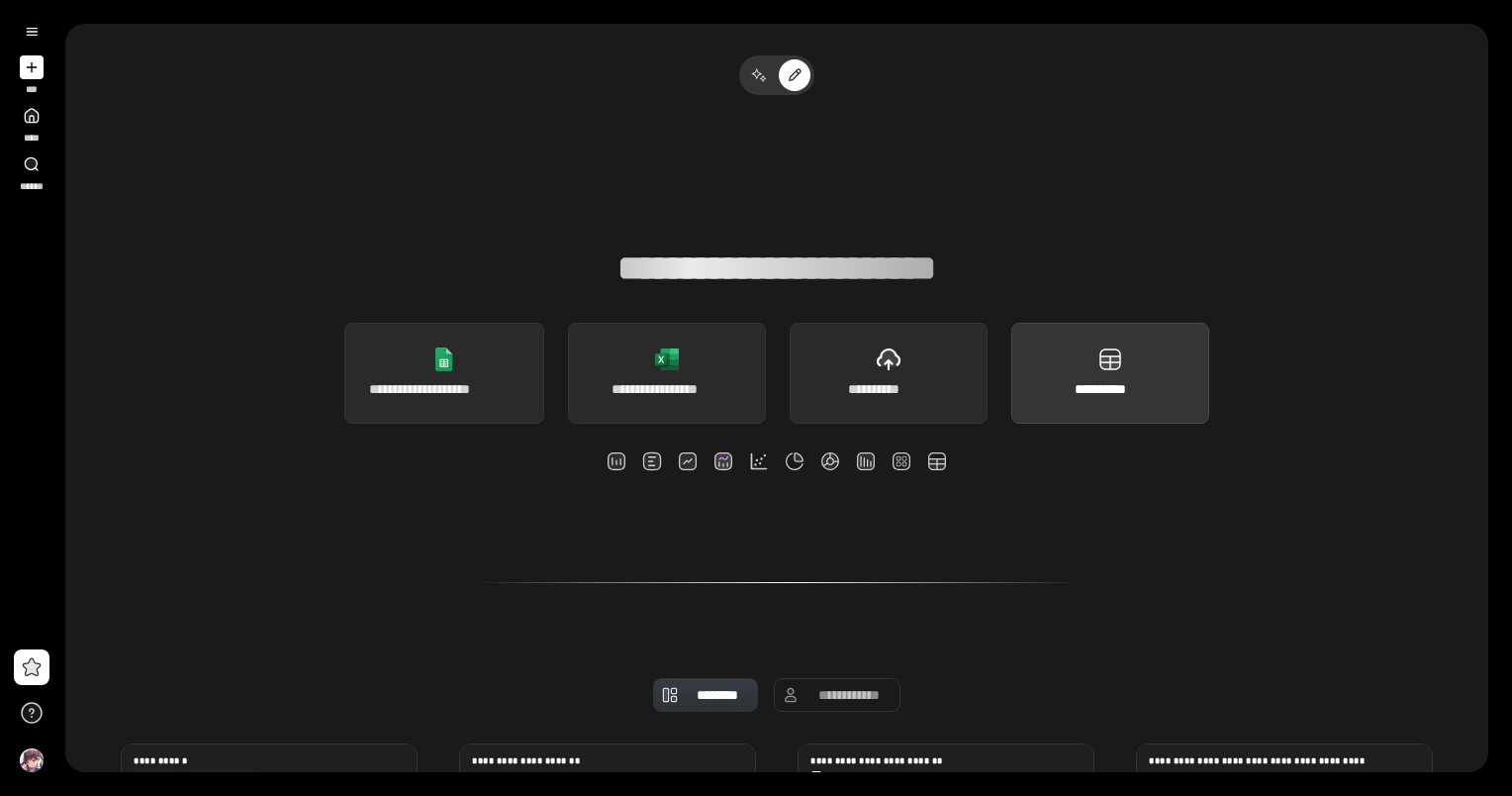 click on "**********" at bounding box center [1110, 373] 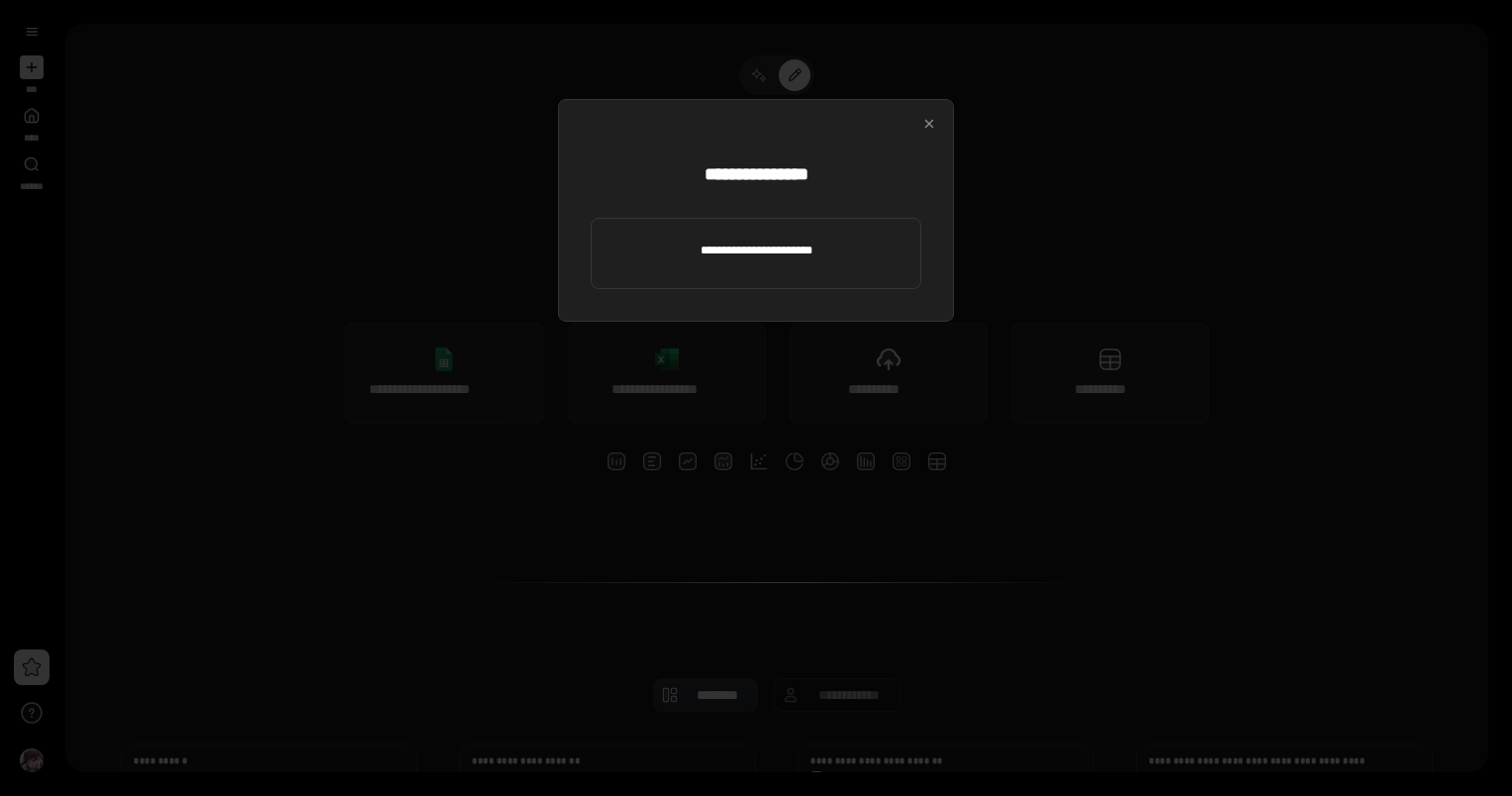 click at bounding box center (756, 250) 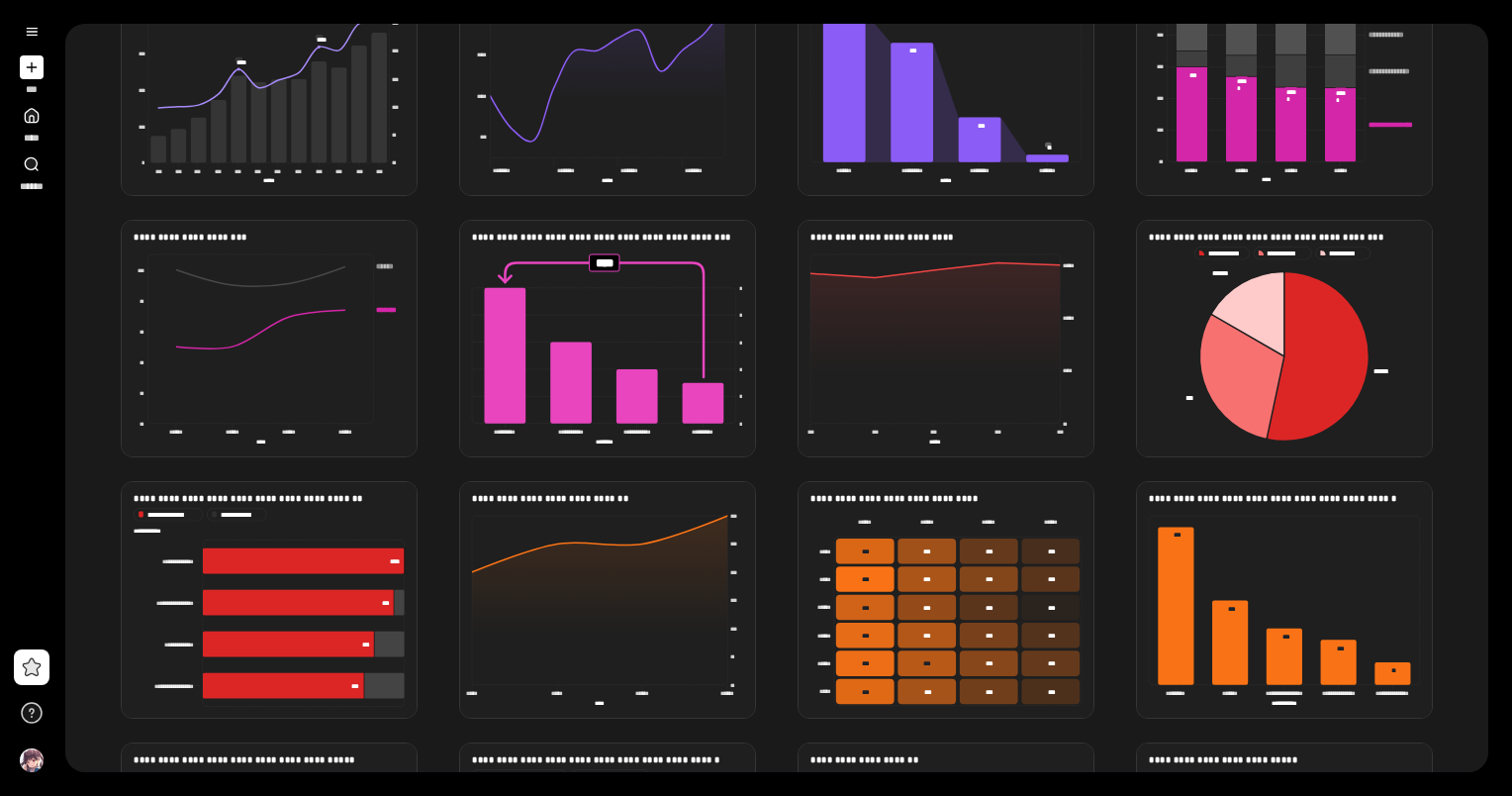 scroll, scrollTop: 792, scrollLeft: 0, axis: vertical 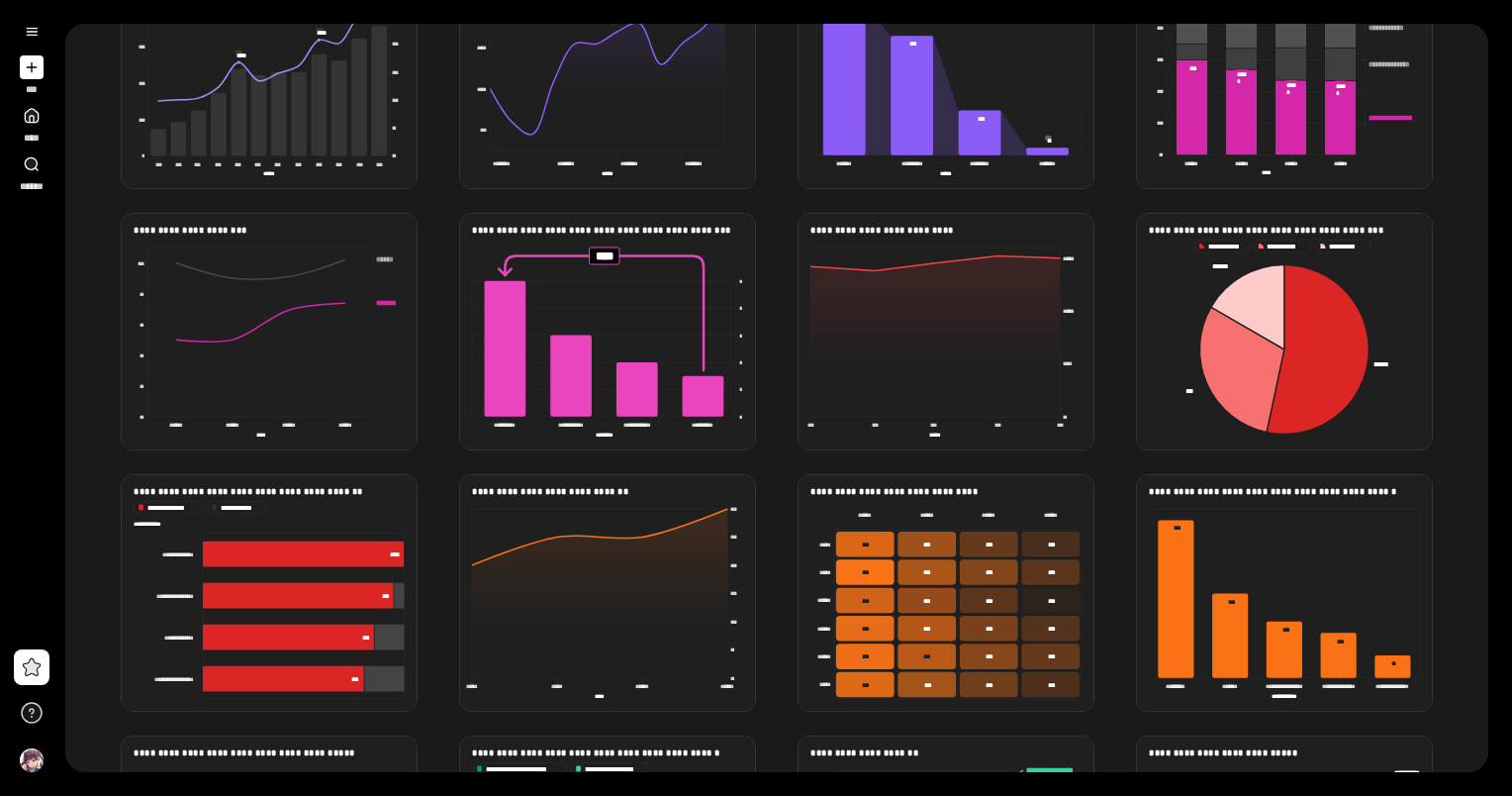 click on "[STREET_NUMBER] [STREET_NAME], [CITY], [STATE] [ZIP_CODE]" at bounding box center (756, 398) 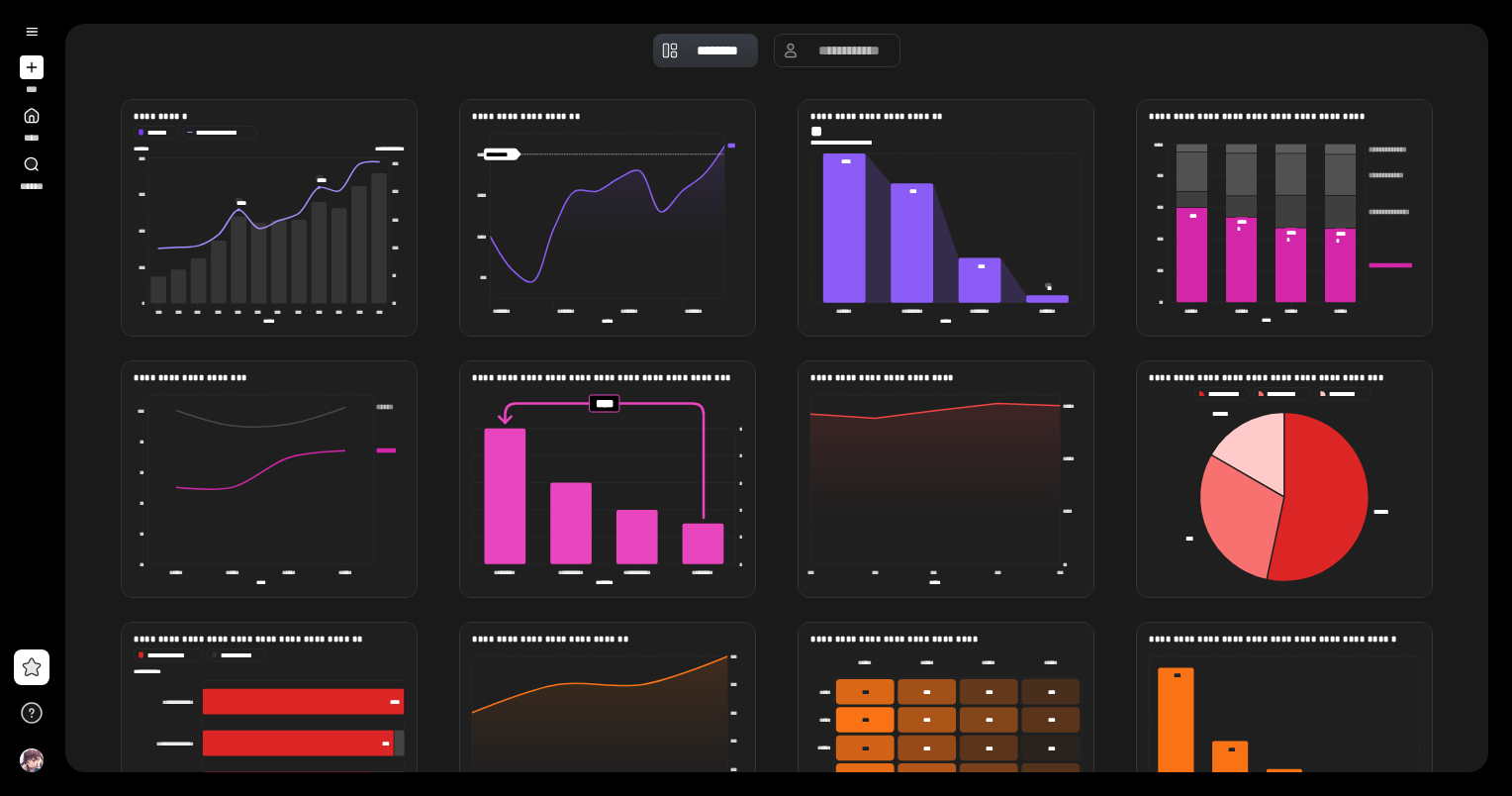 scroll, scrollTop: 32, scrollLeft: 0, axis: vertical 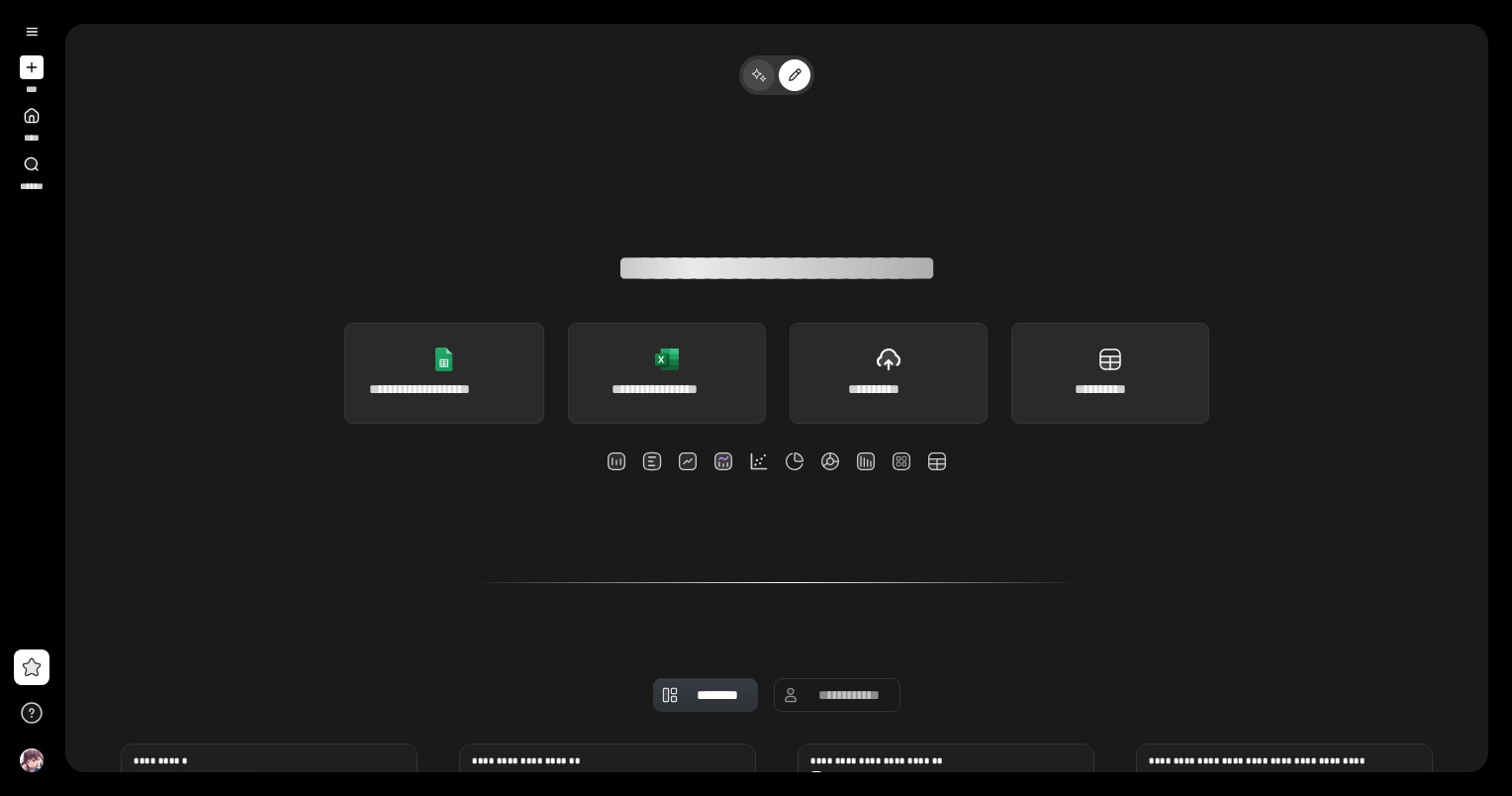 click 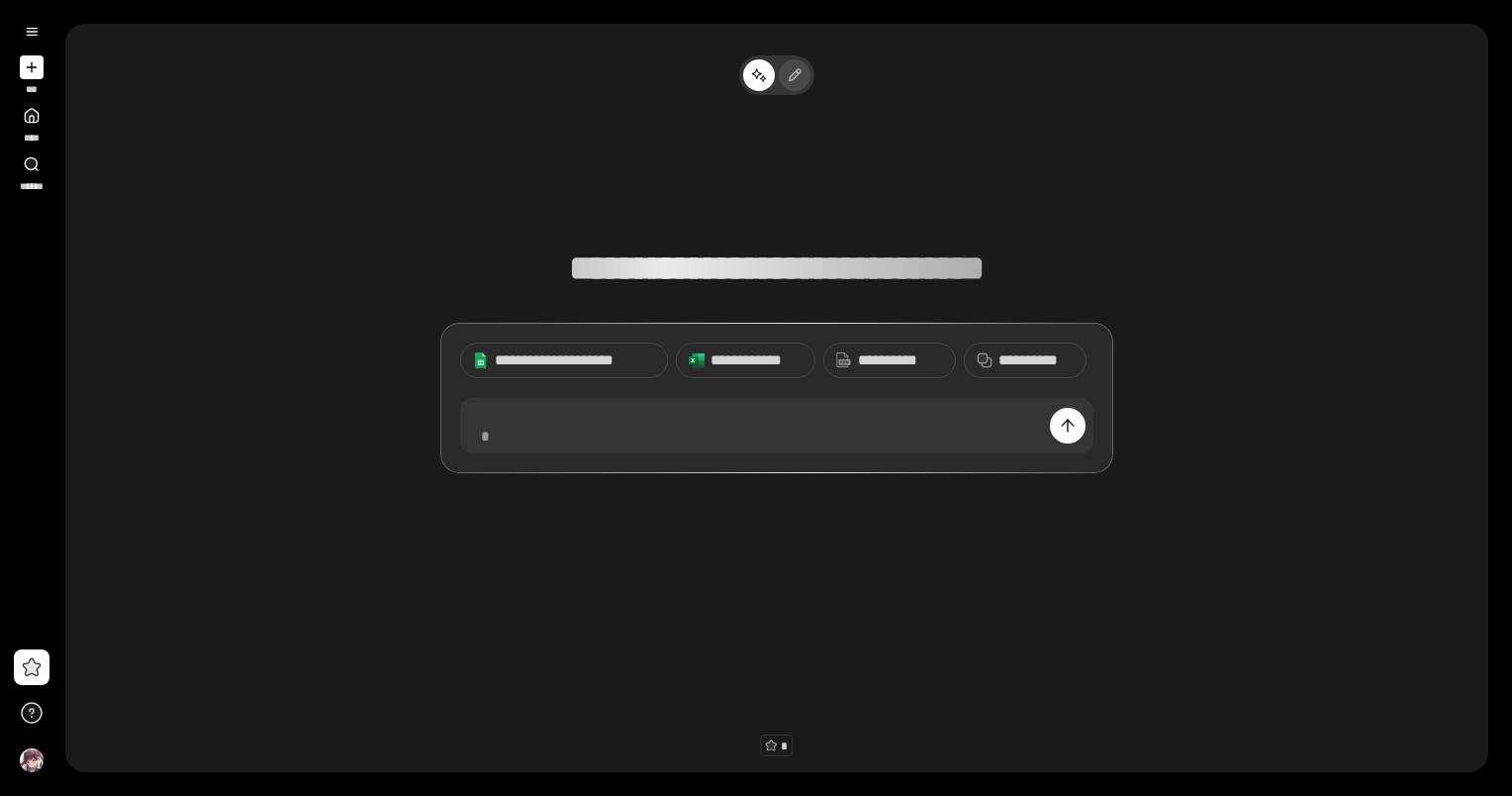 click 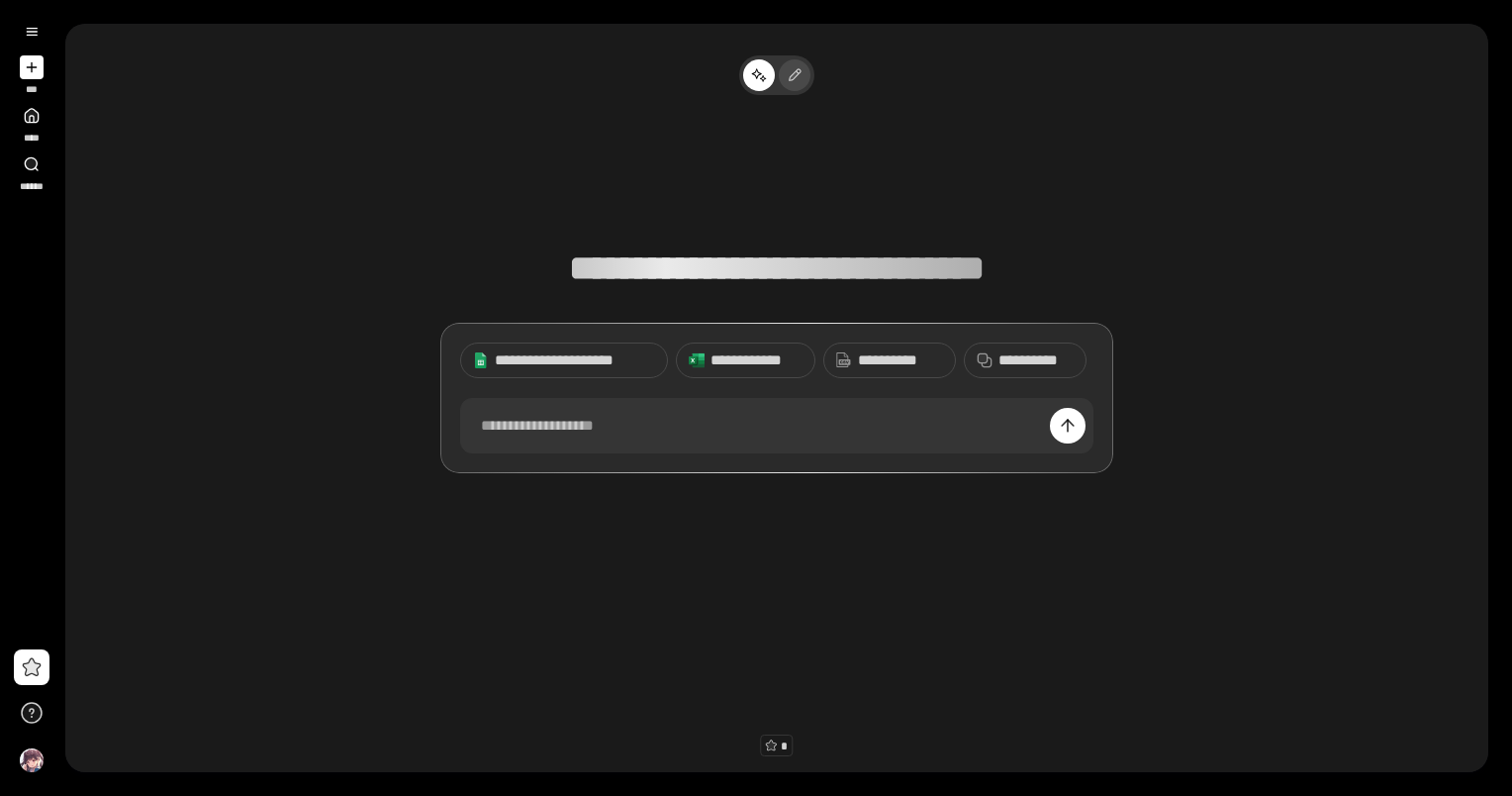 click at bounding box center (795, 75) 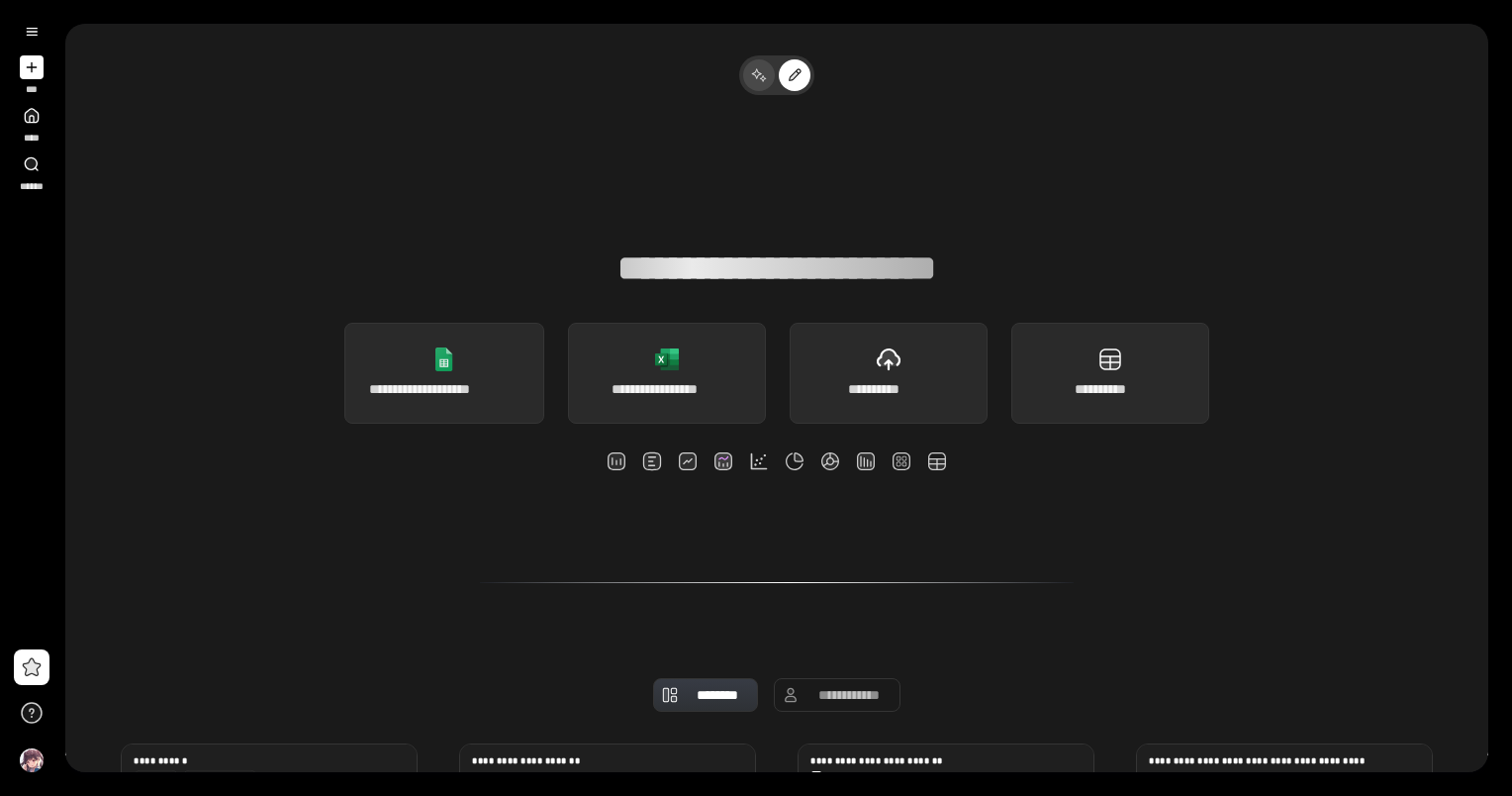 click 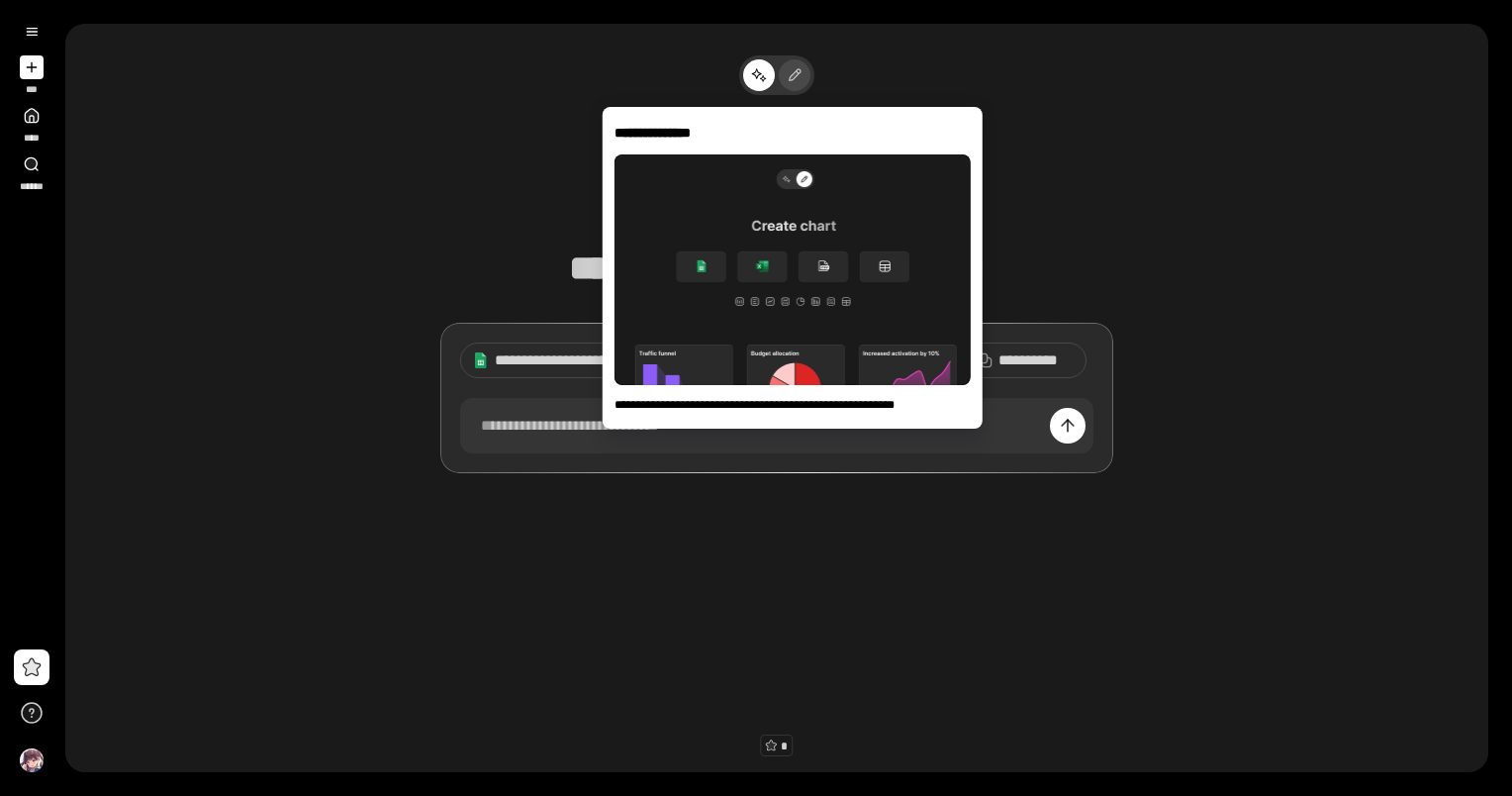 click 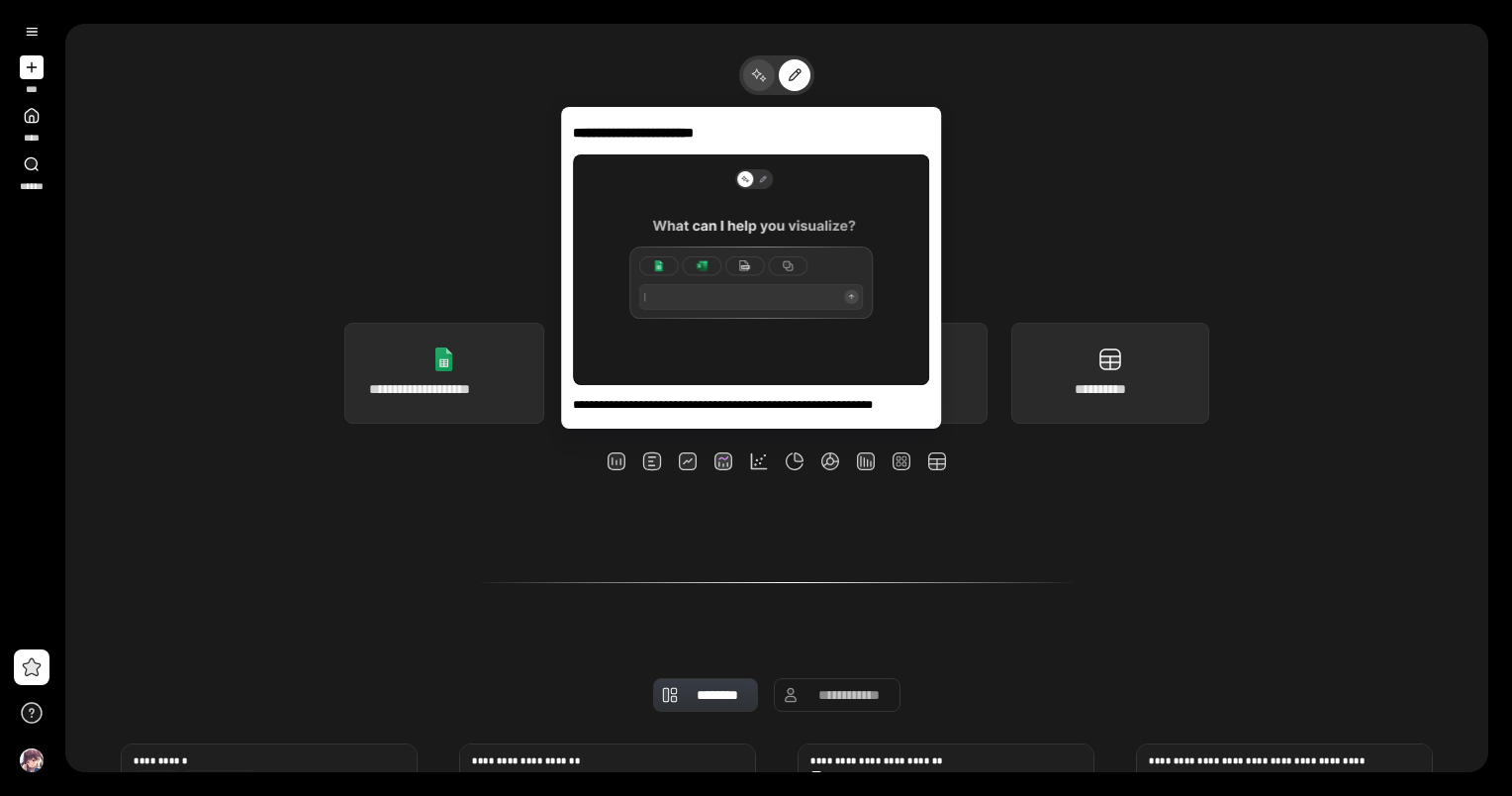 click 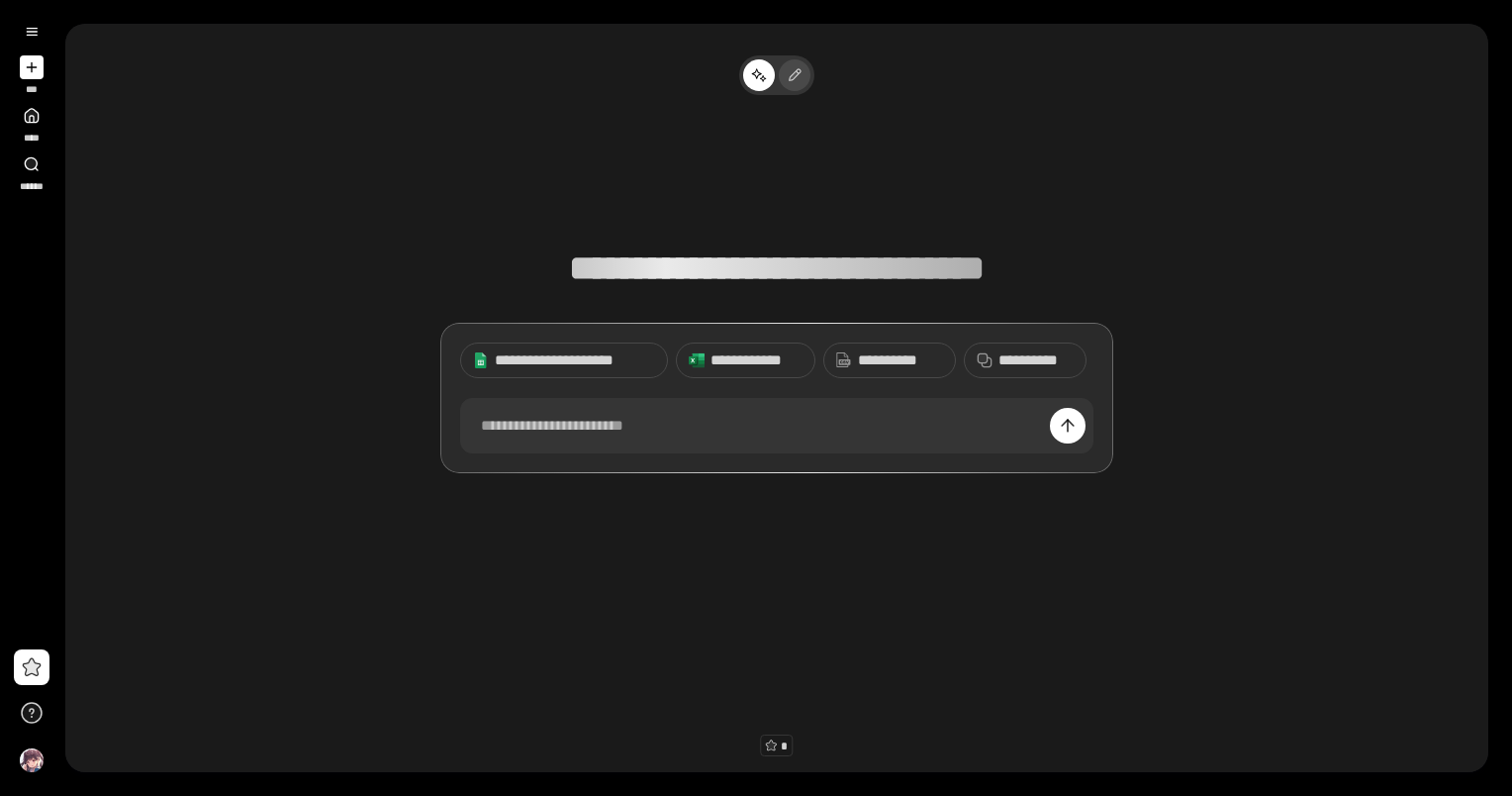 click 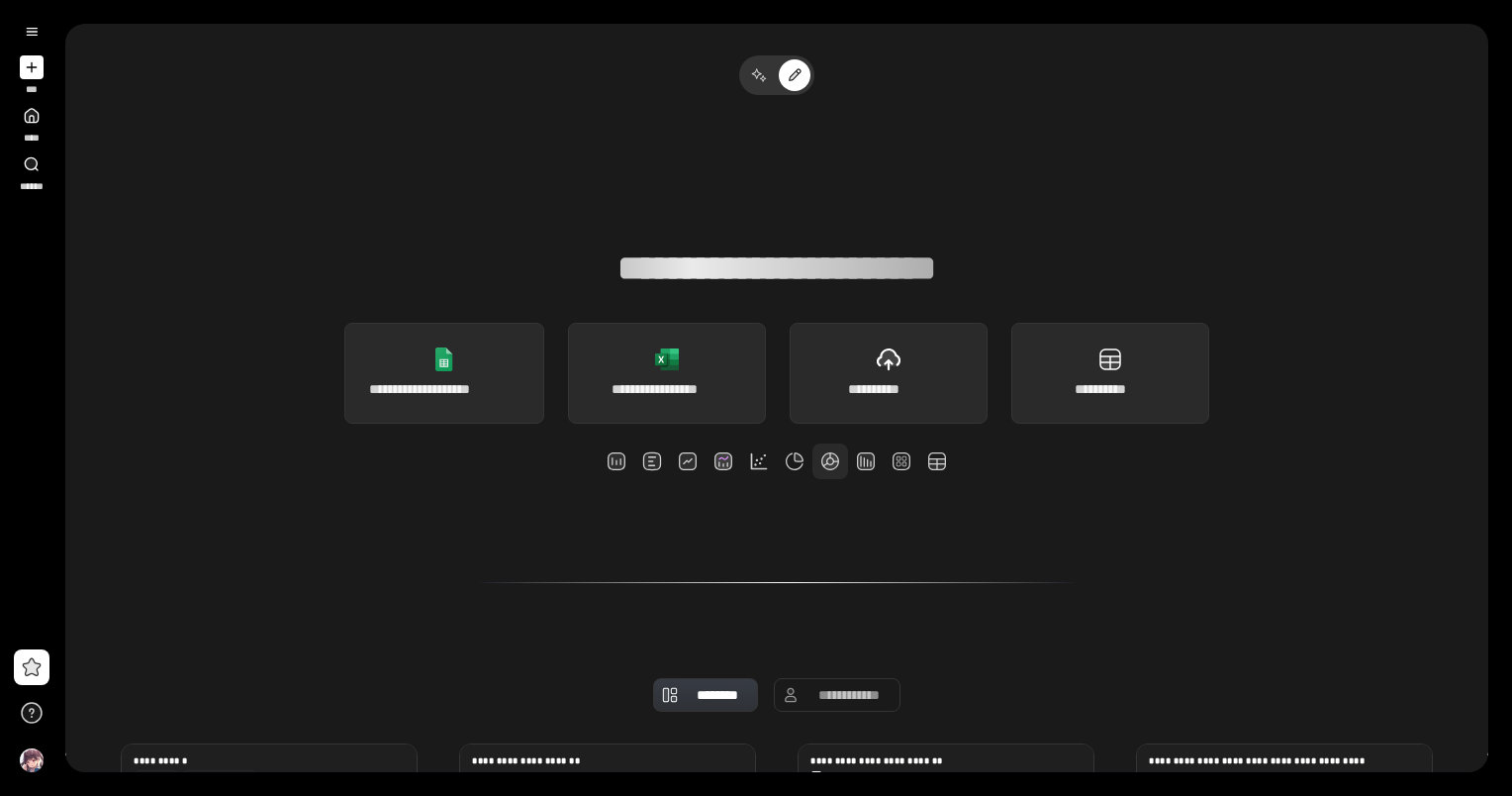 click at bounding box center (830, 461) 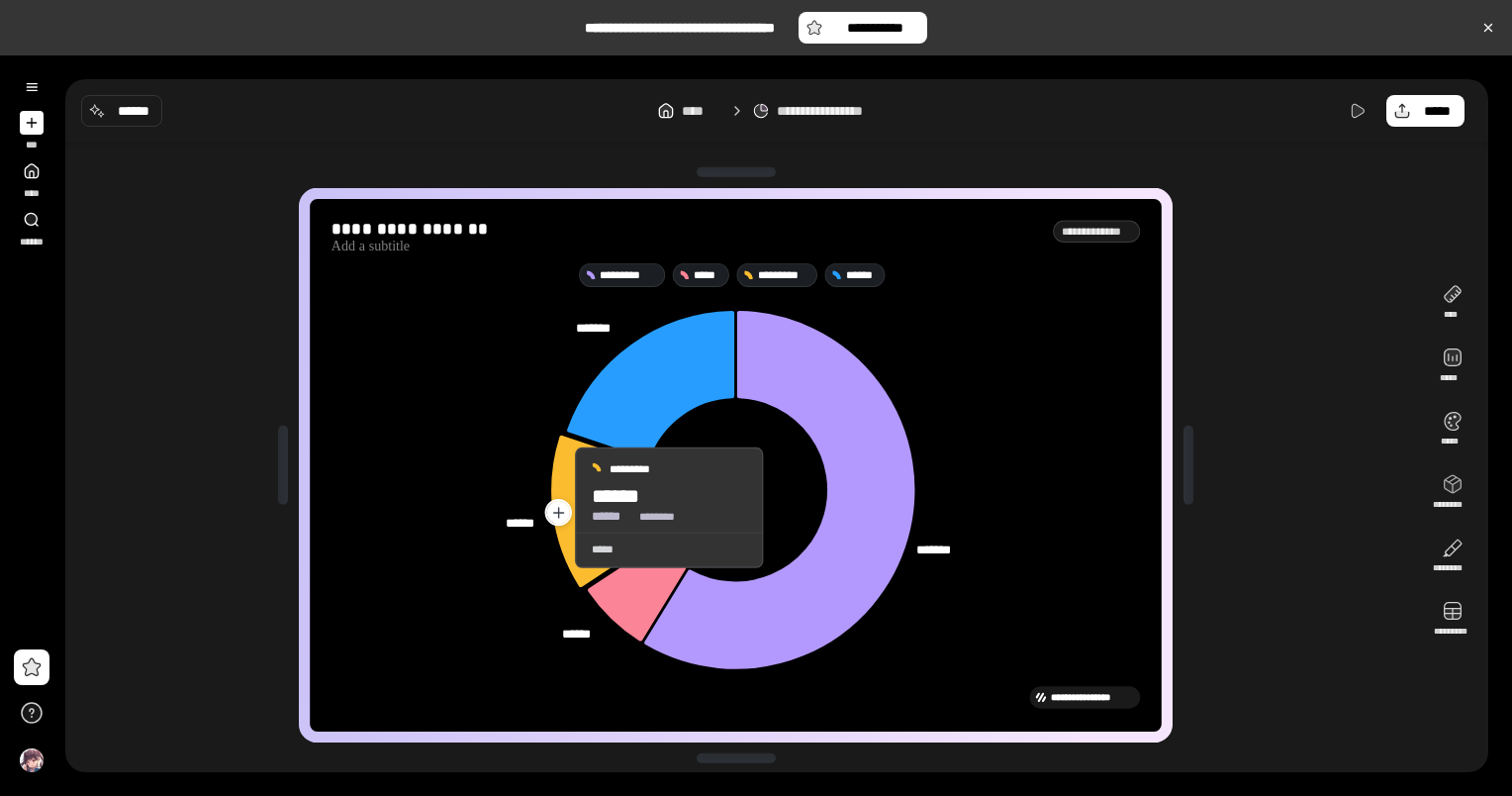 click 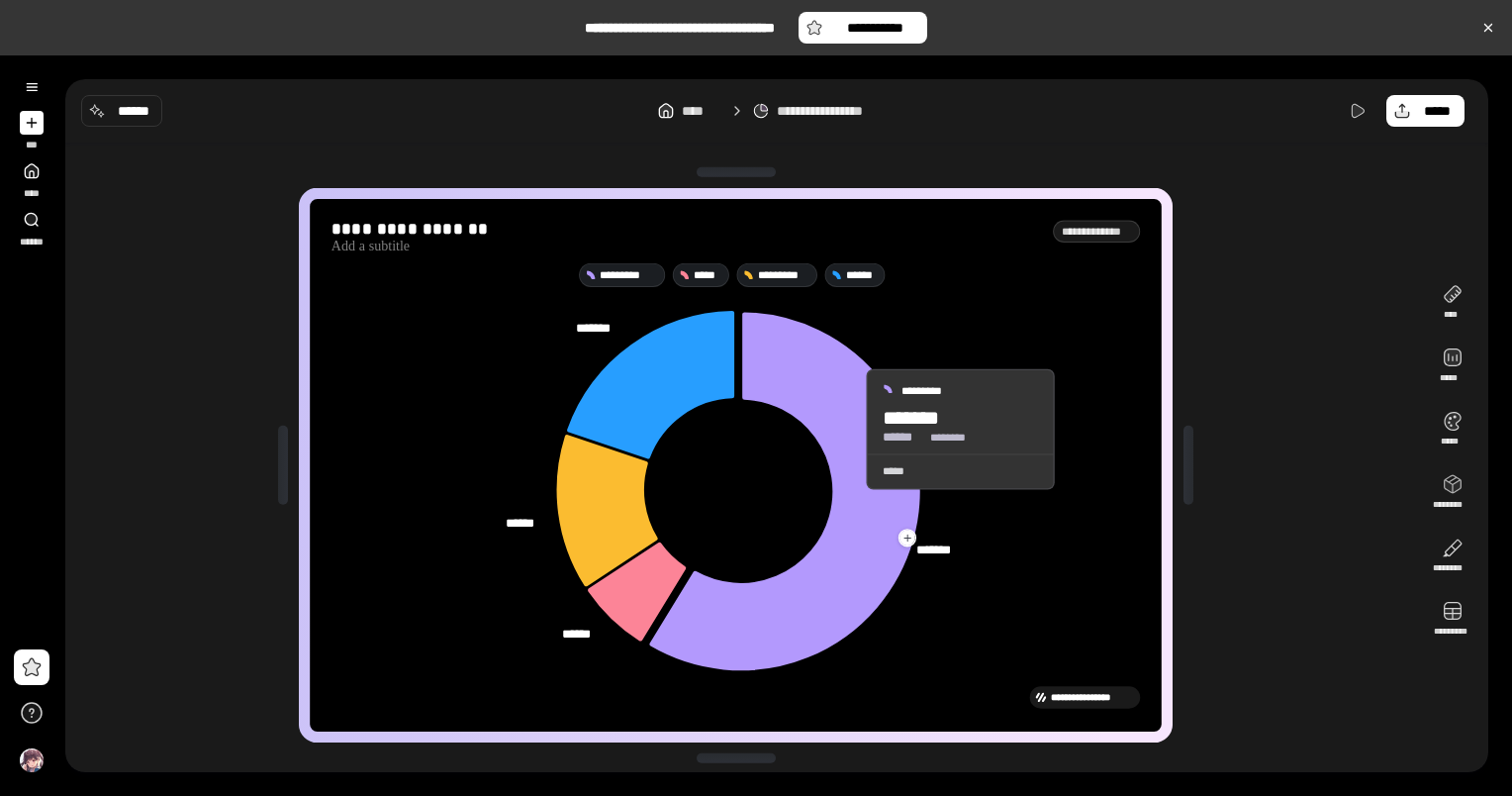 click 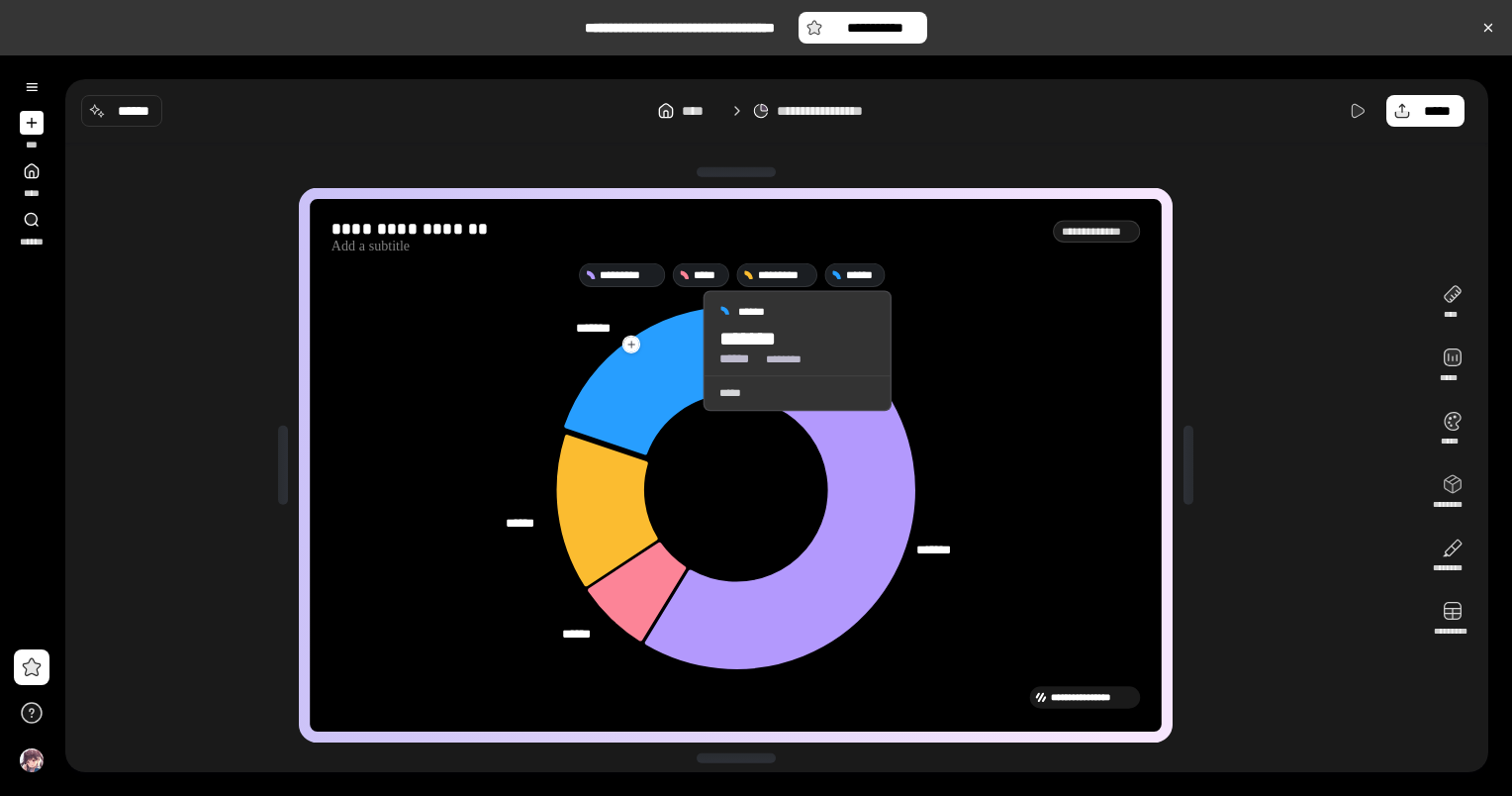 click 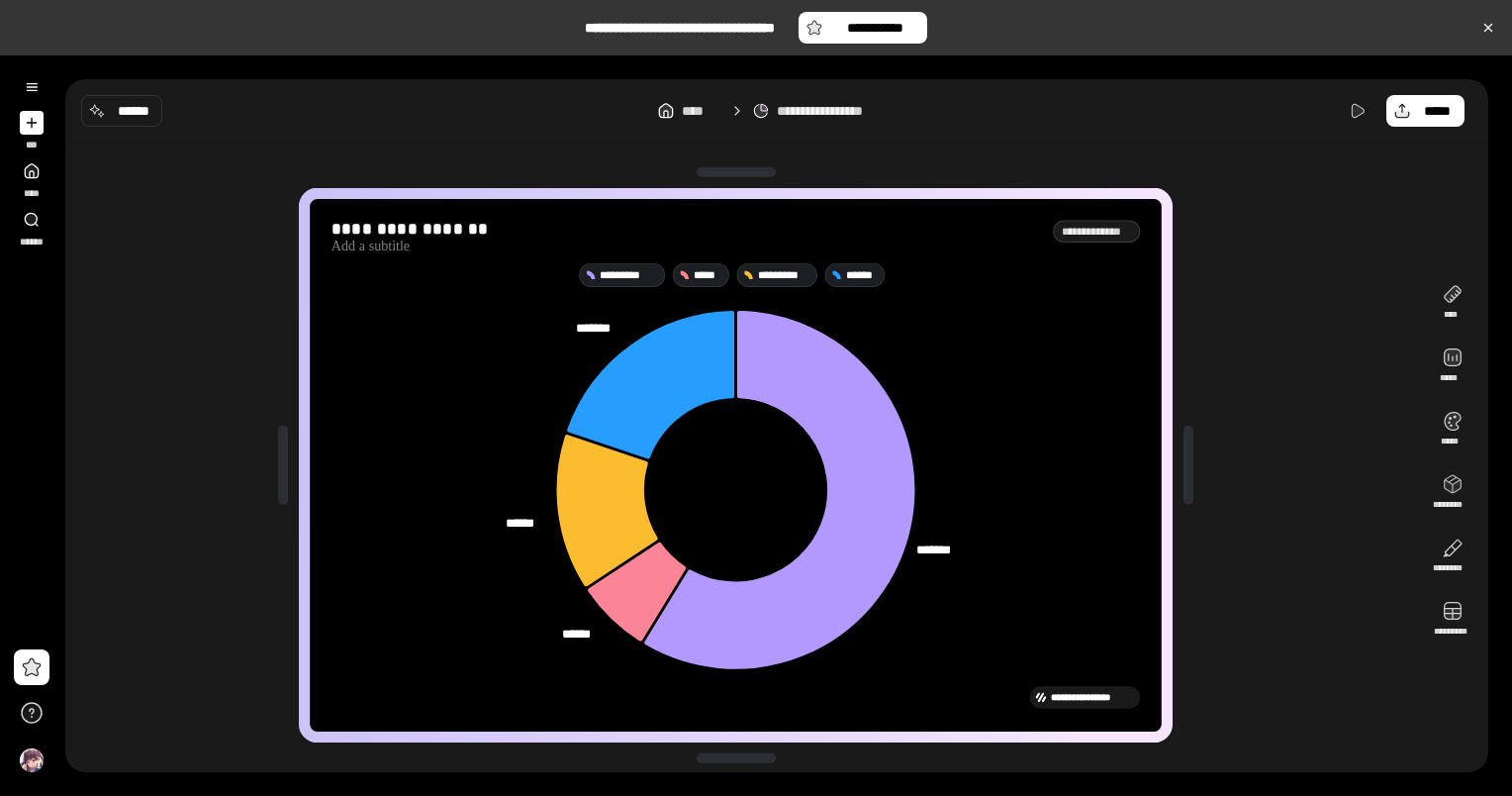 scroll, scrollTop: 5, scrollLeft: 0, axis: vertical 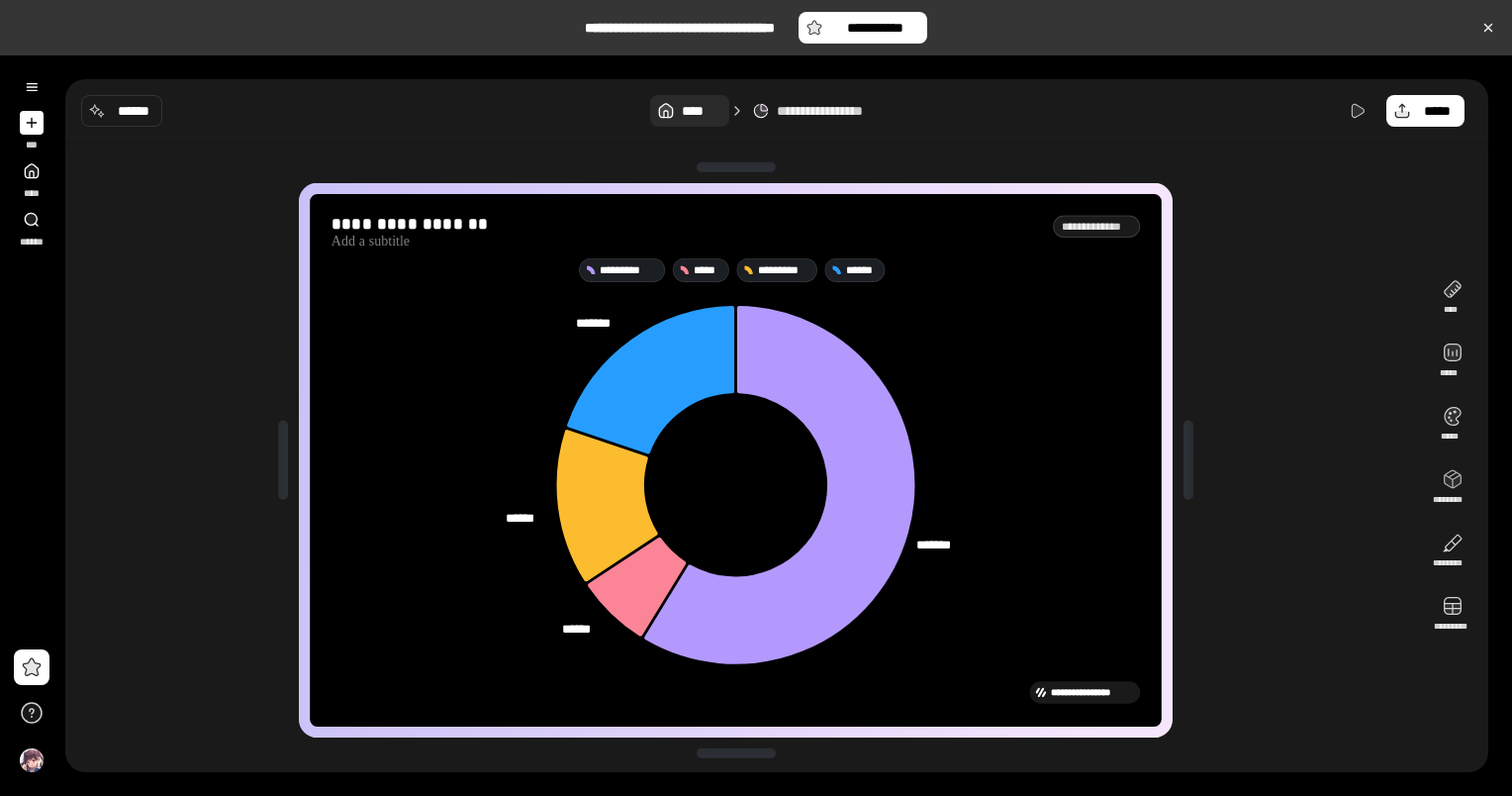 click on "****" at bounding box center (701, 111) 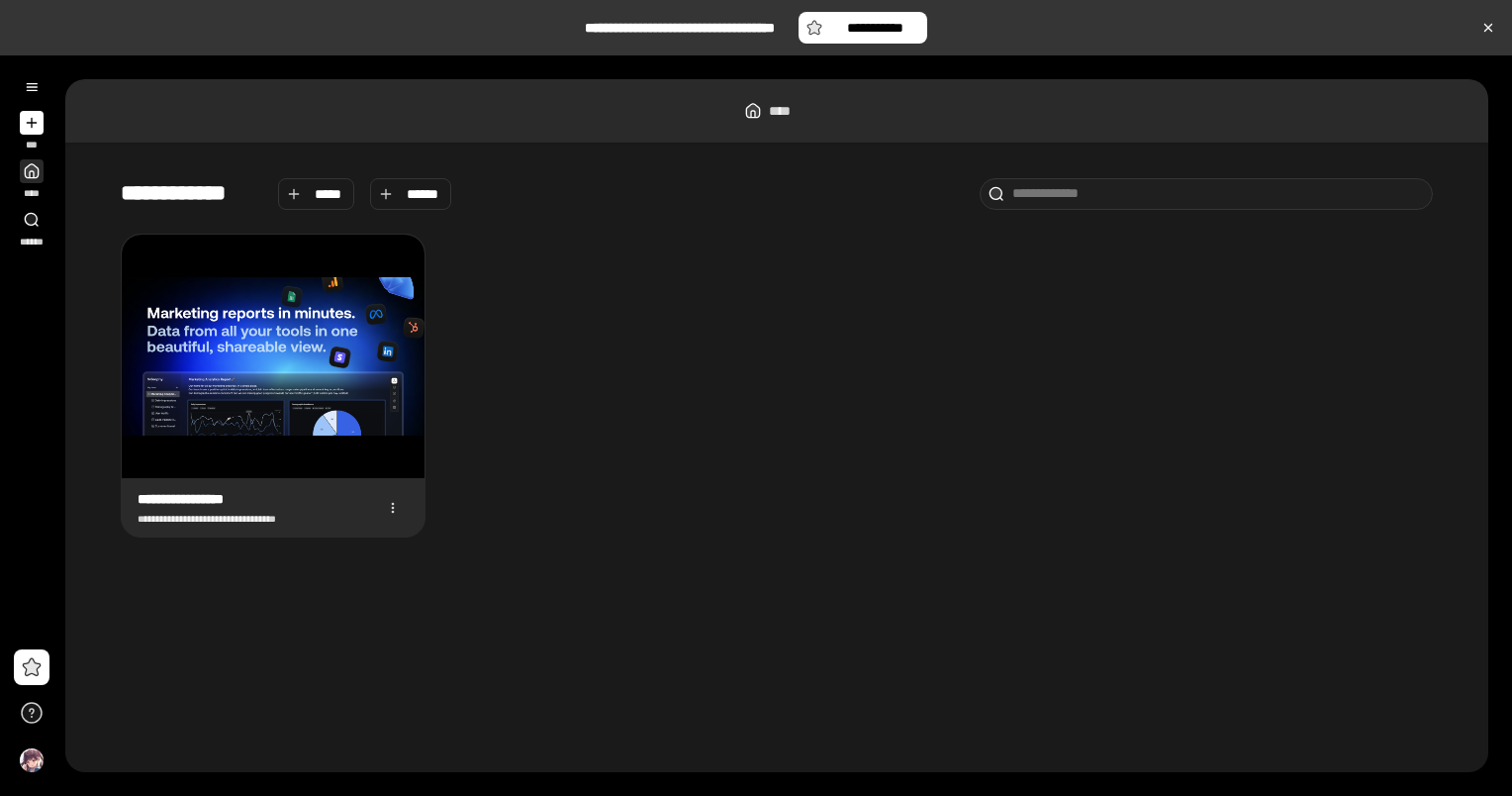 click at bounding box center (32, 171) 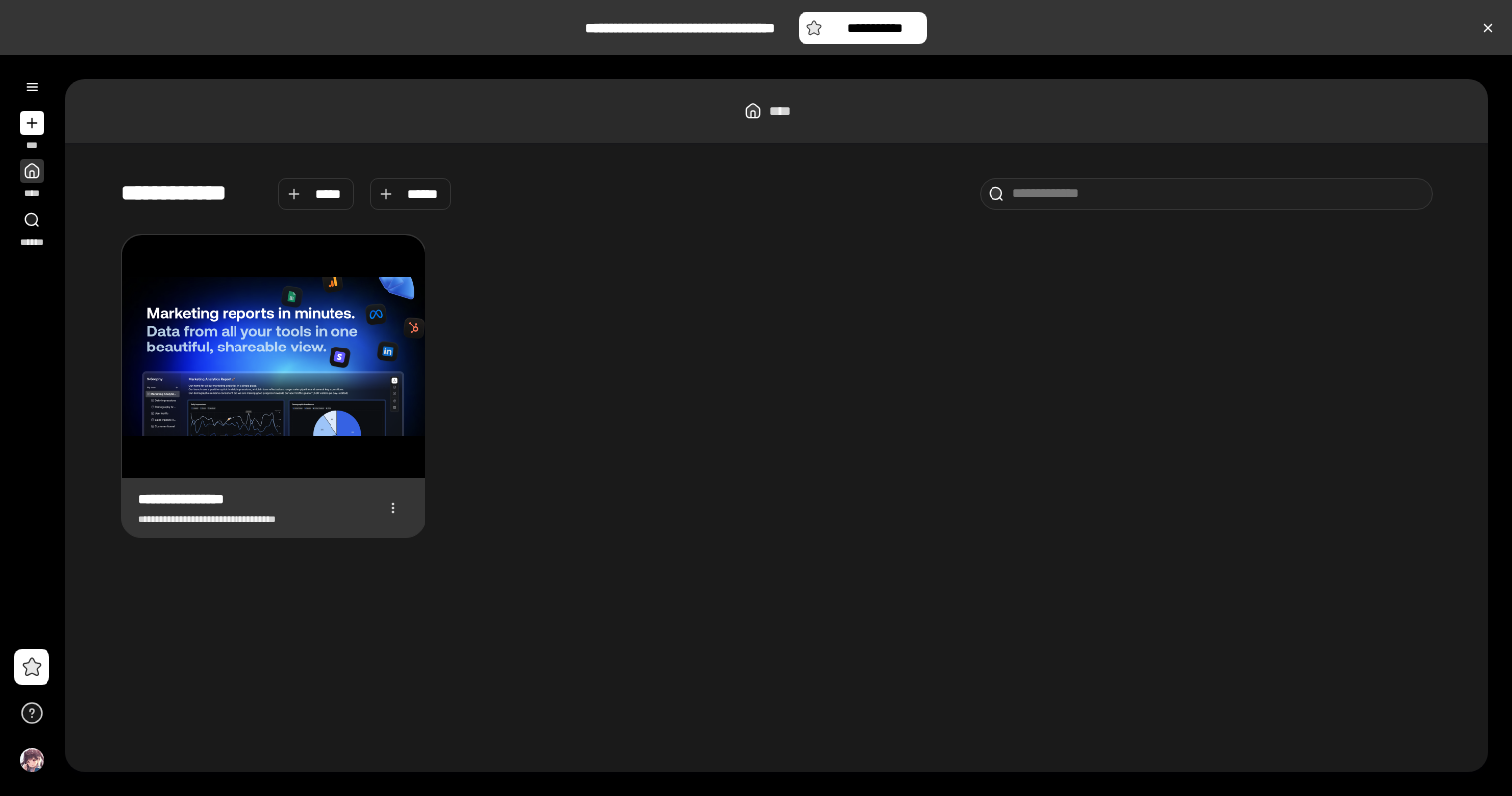 click at bounding box center [273, 356] 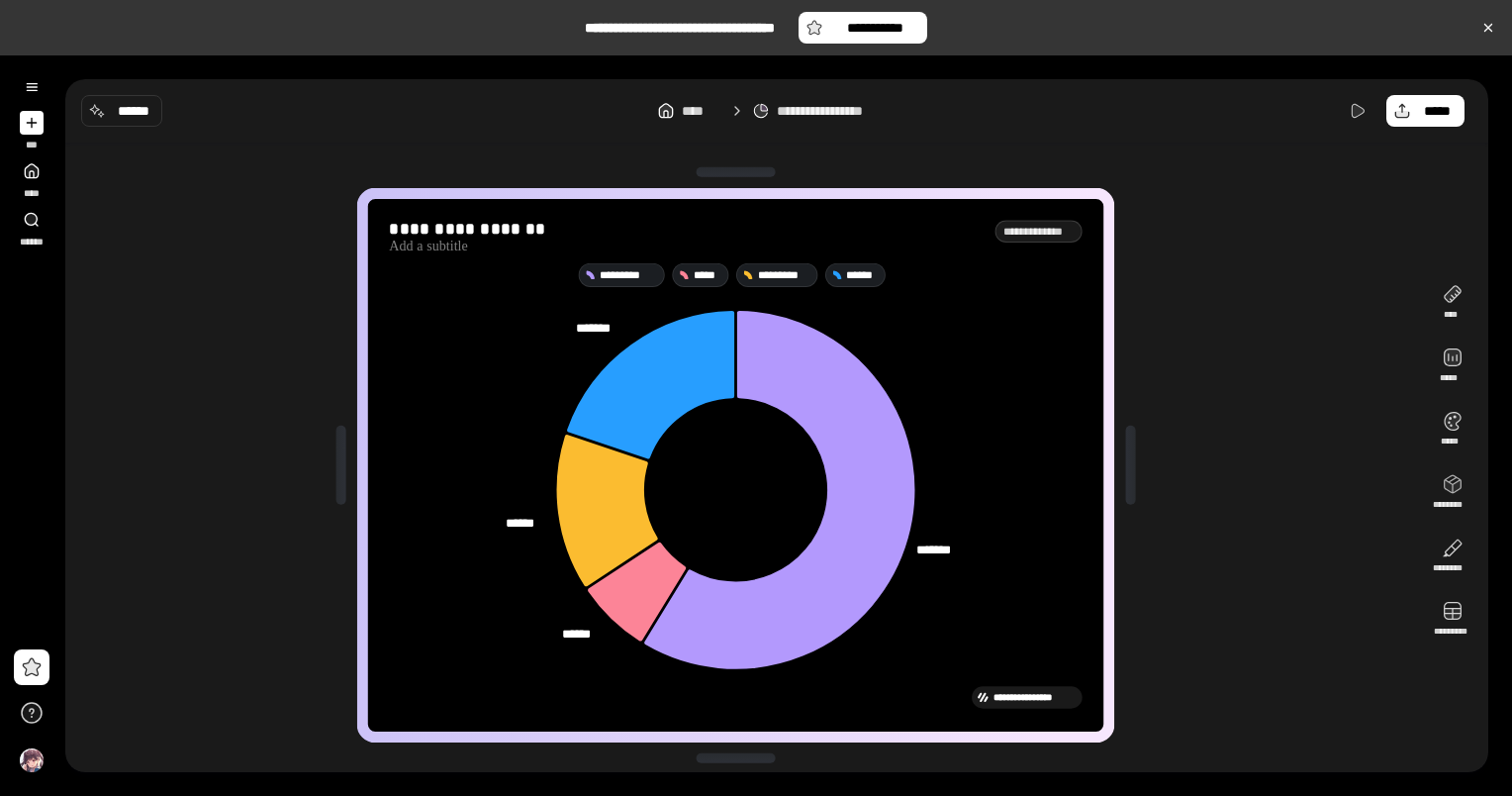 click at bounding box center (1130, 465) 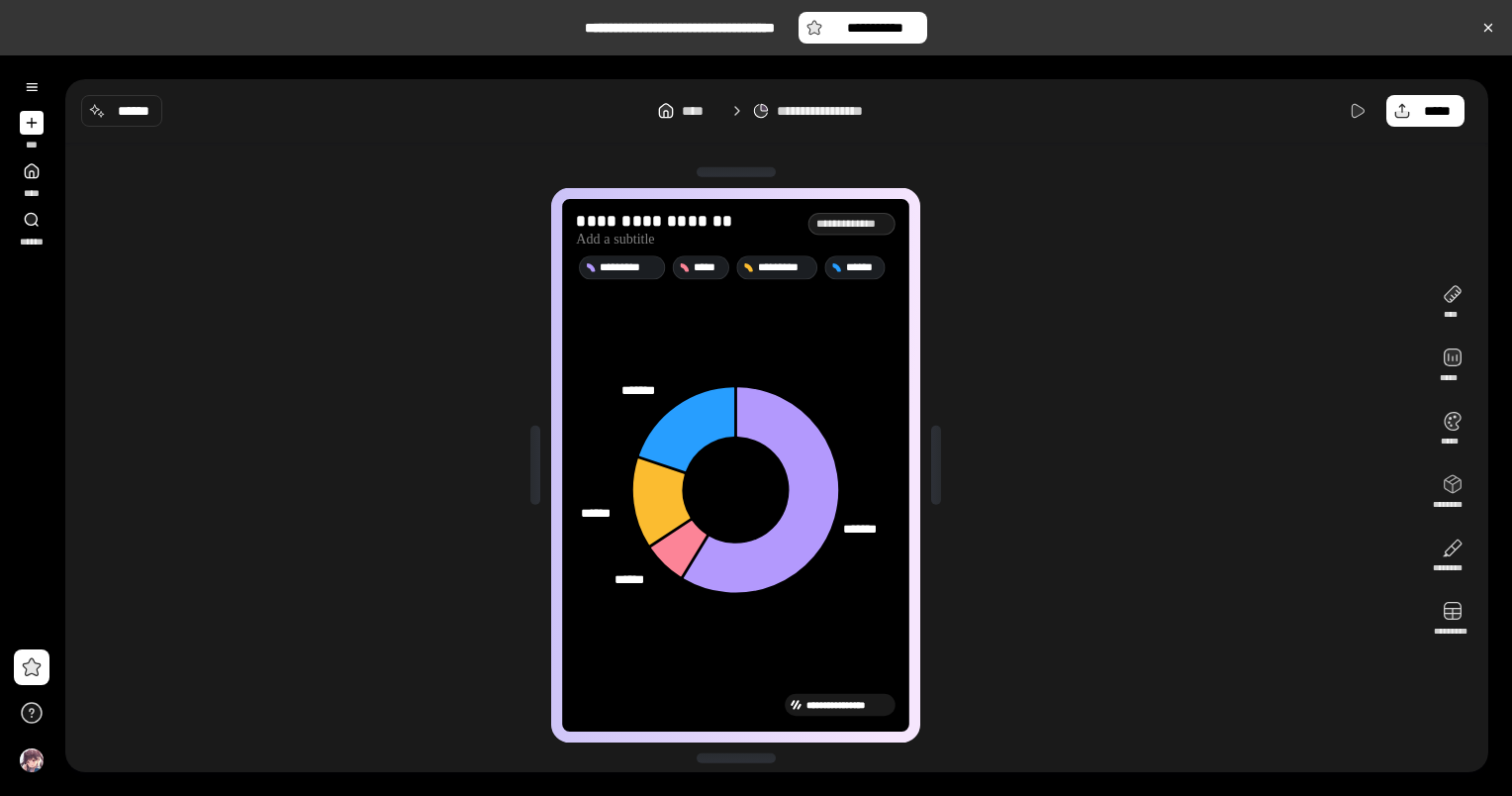 click on "**********" at bounding box center (735, 464) 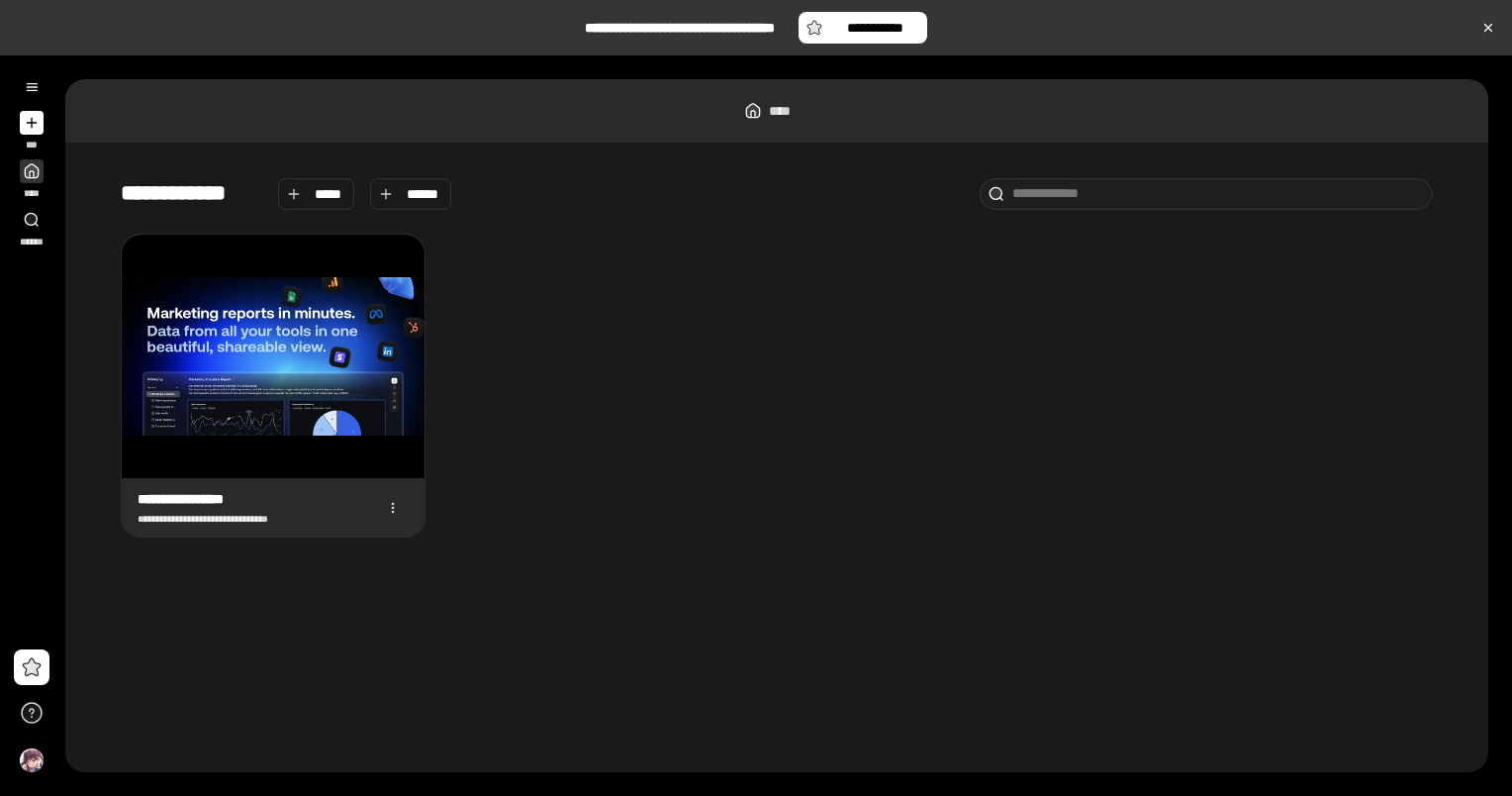 click 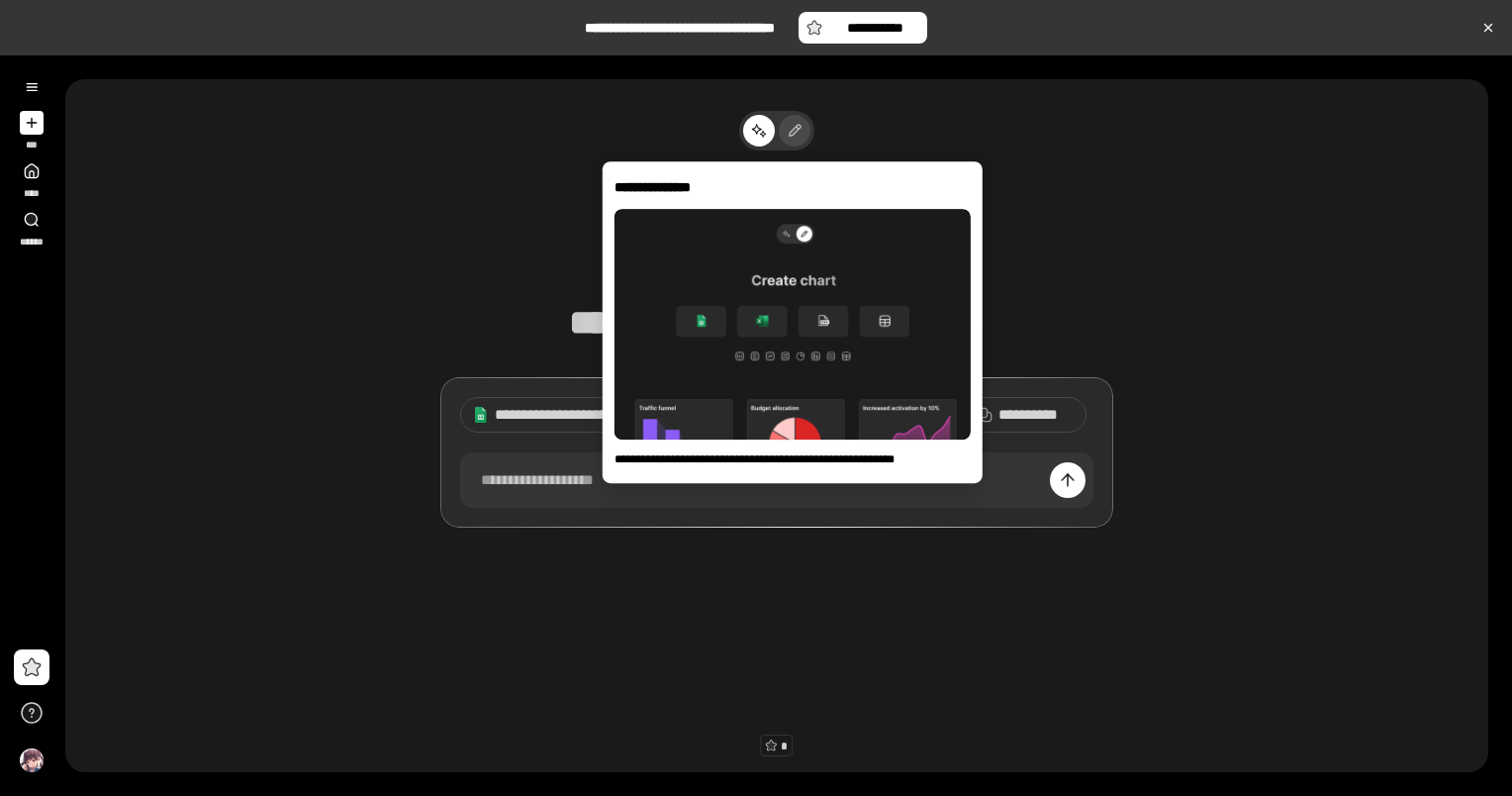 click 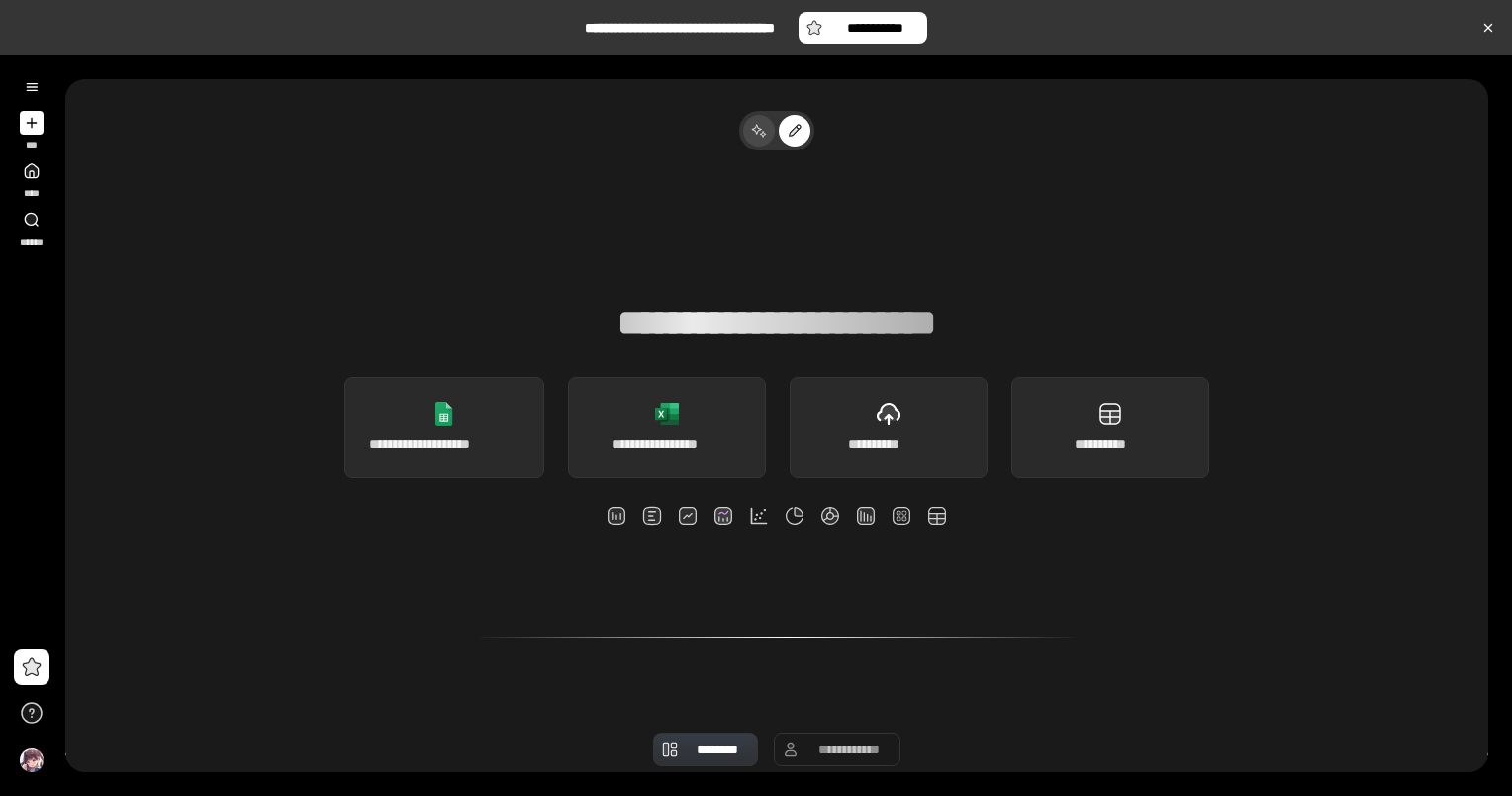 click 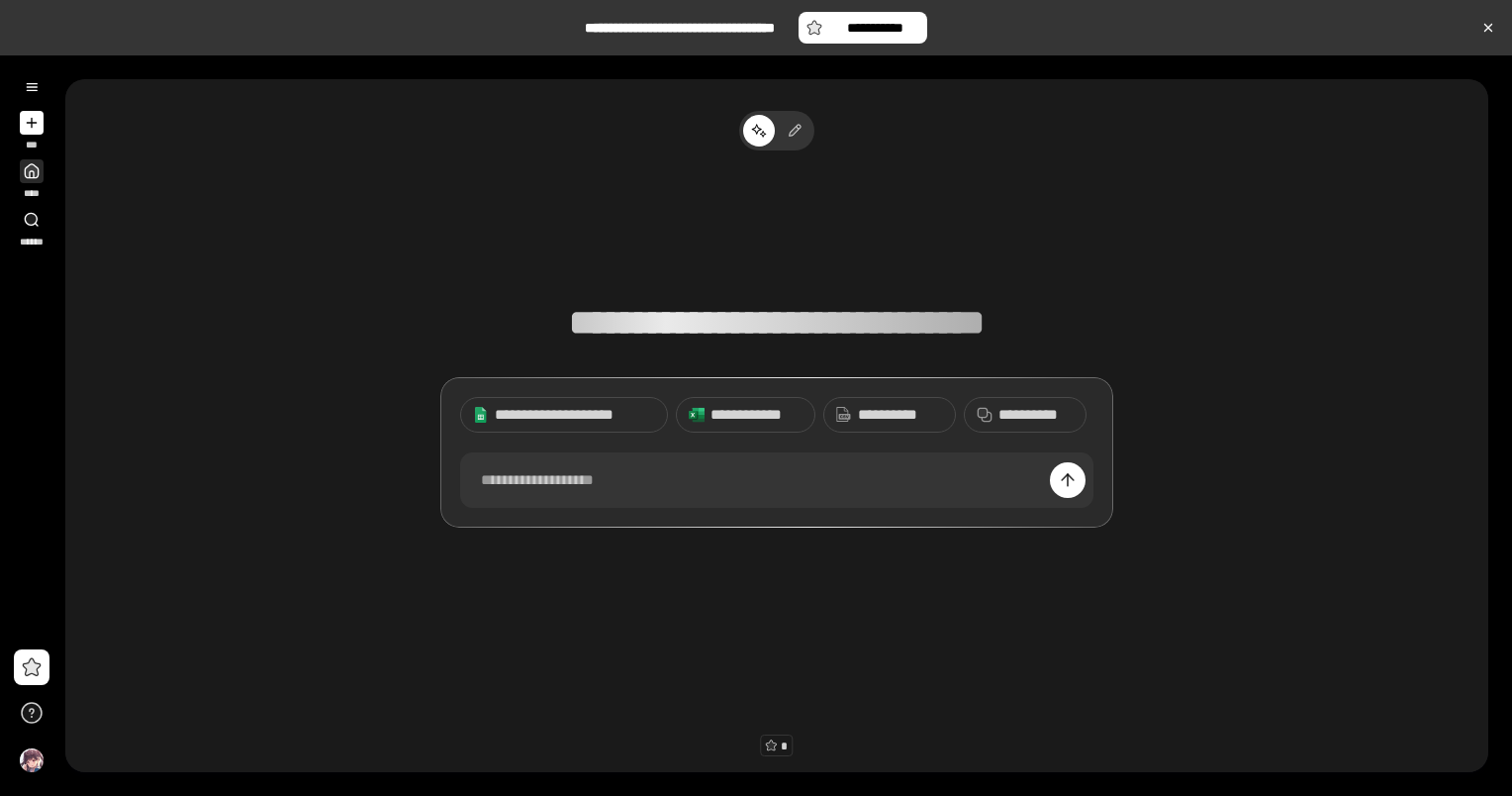 click on "****" at bounding box center [32, 179] 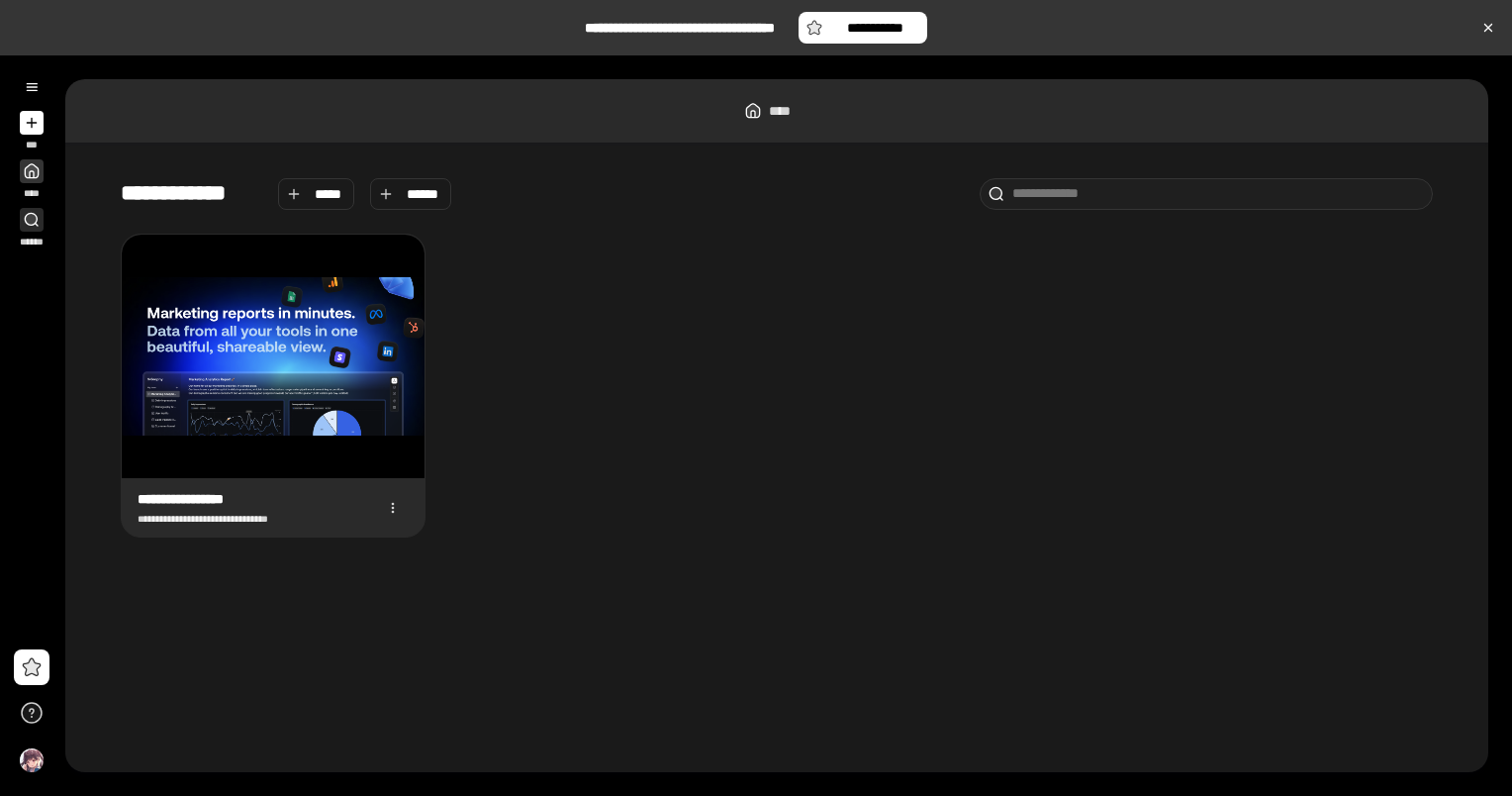 click 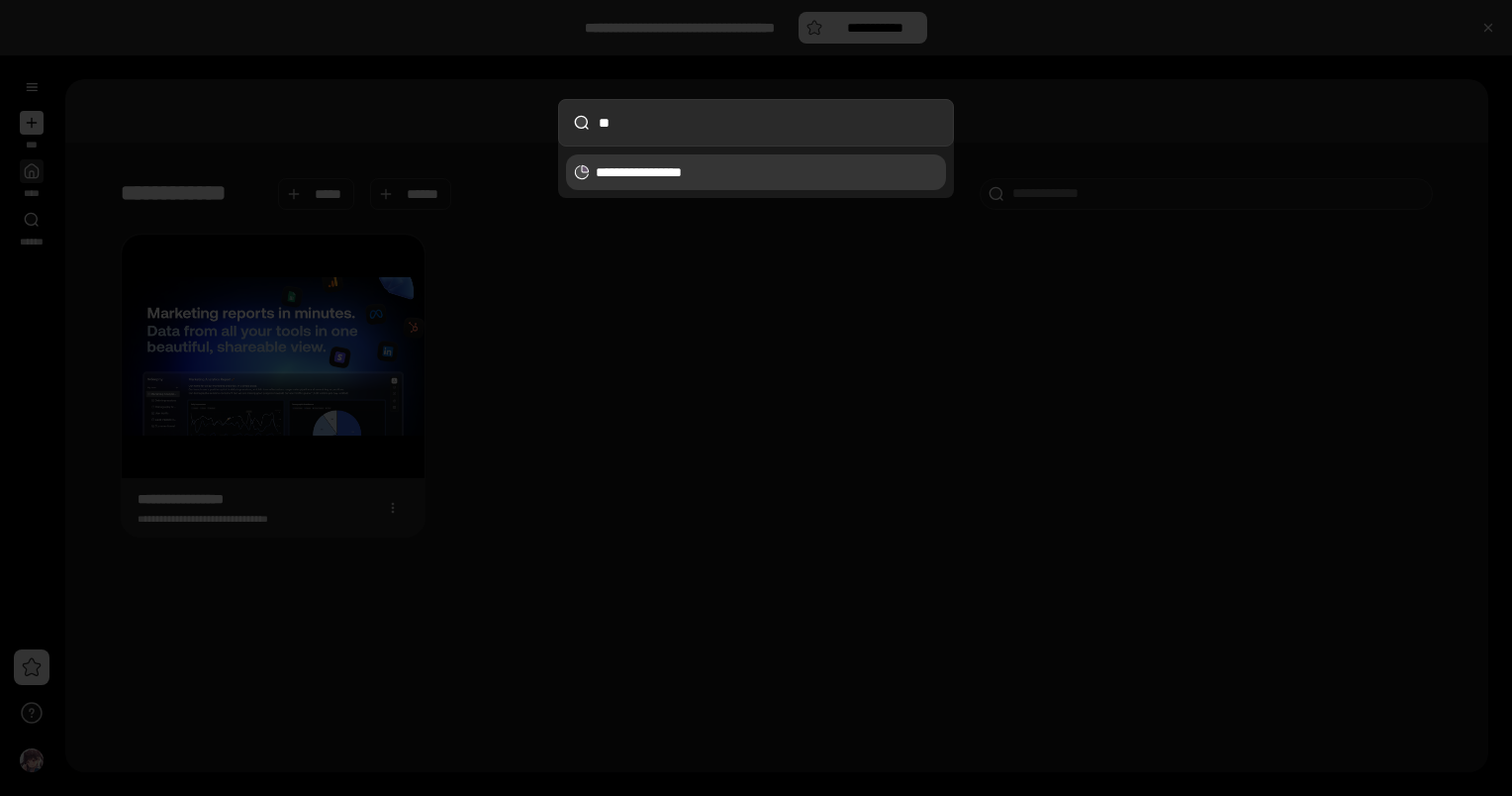 type on "**" 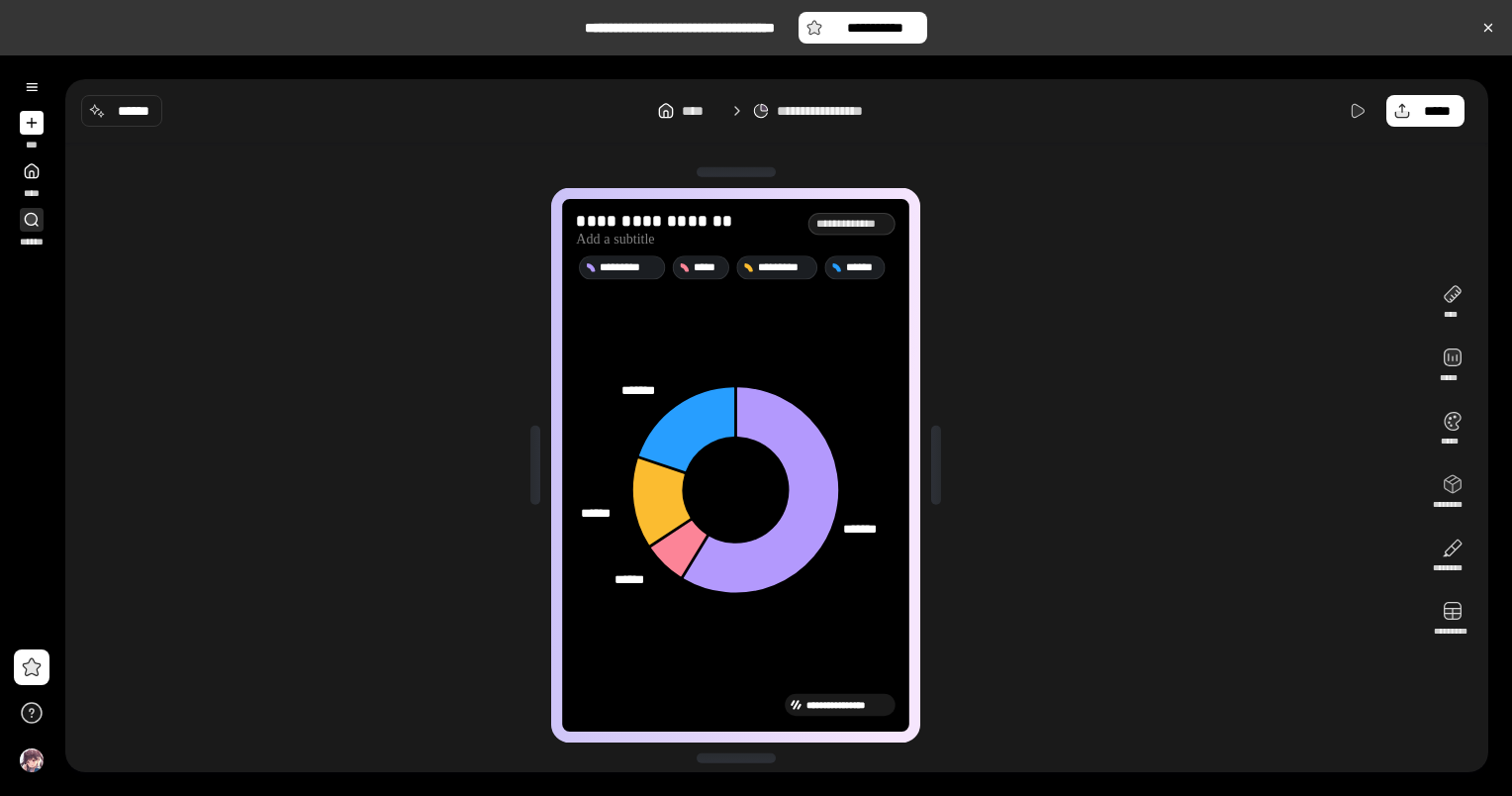 click on "******" at bounding box center [31, 228] 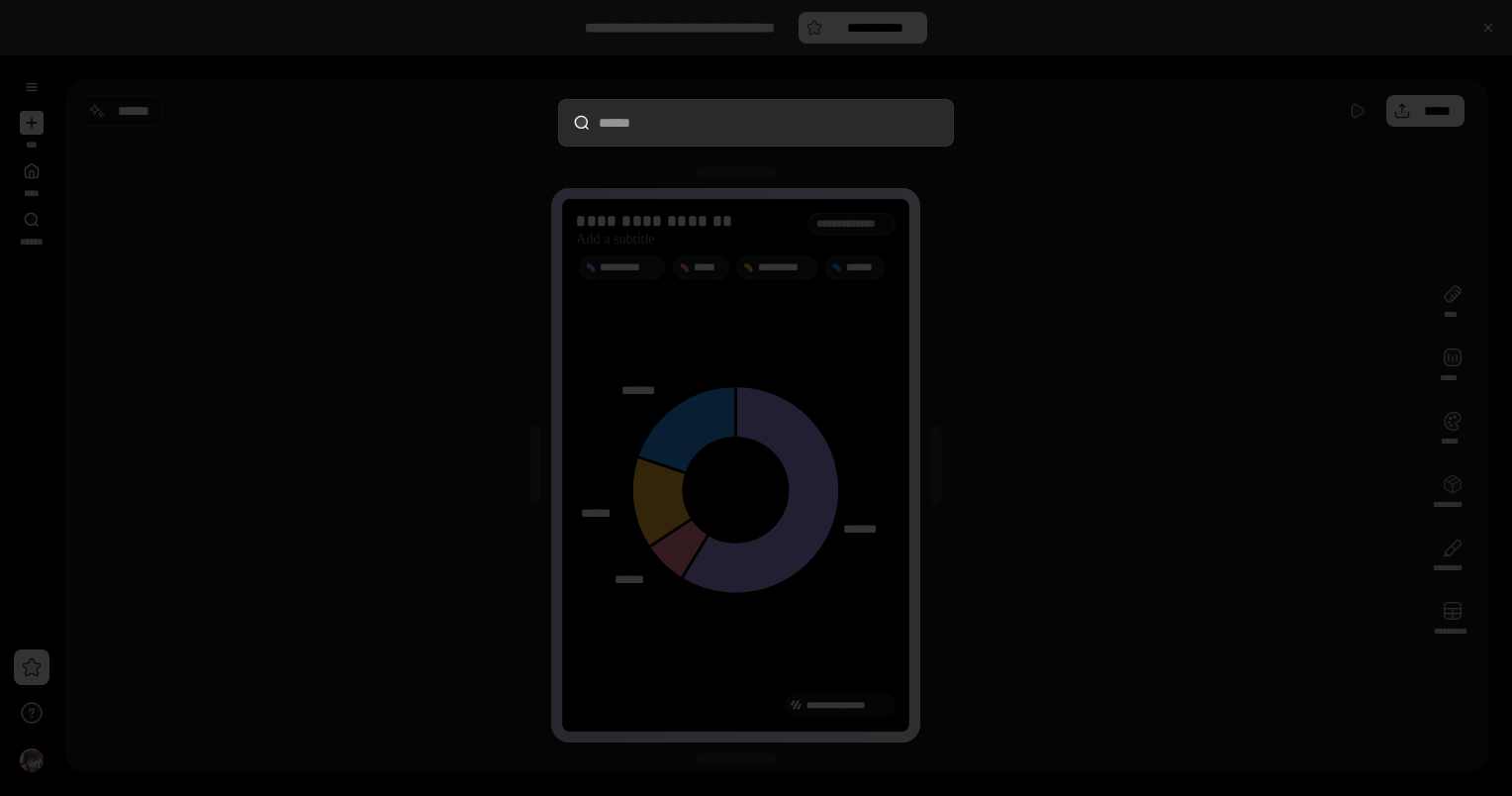 click at bounding box center [756, 398] 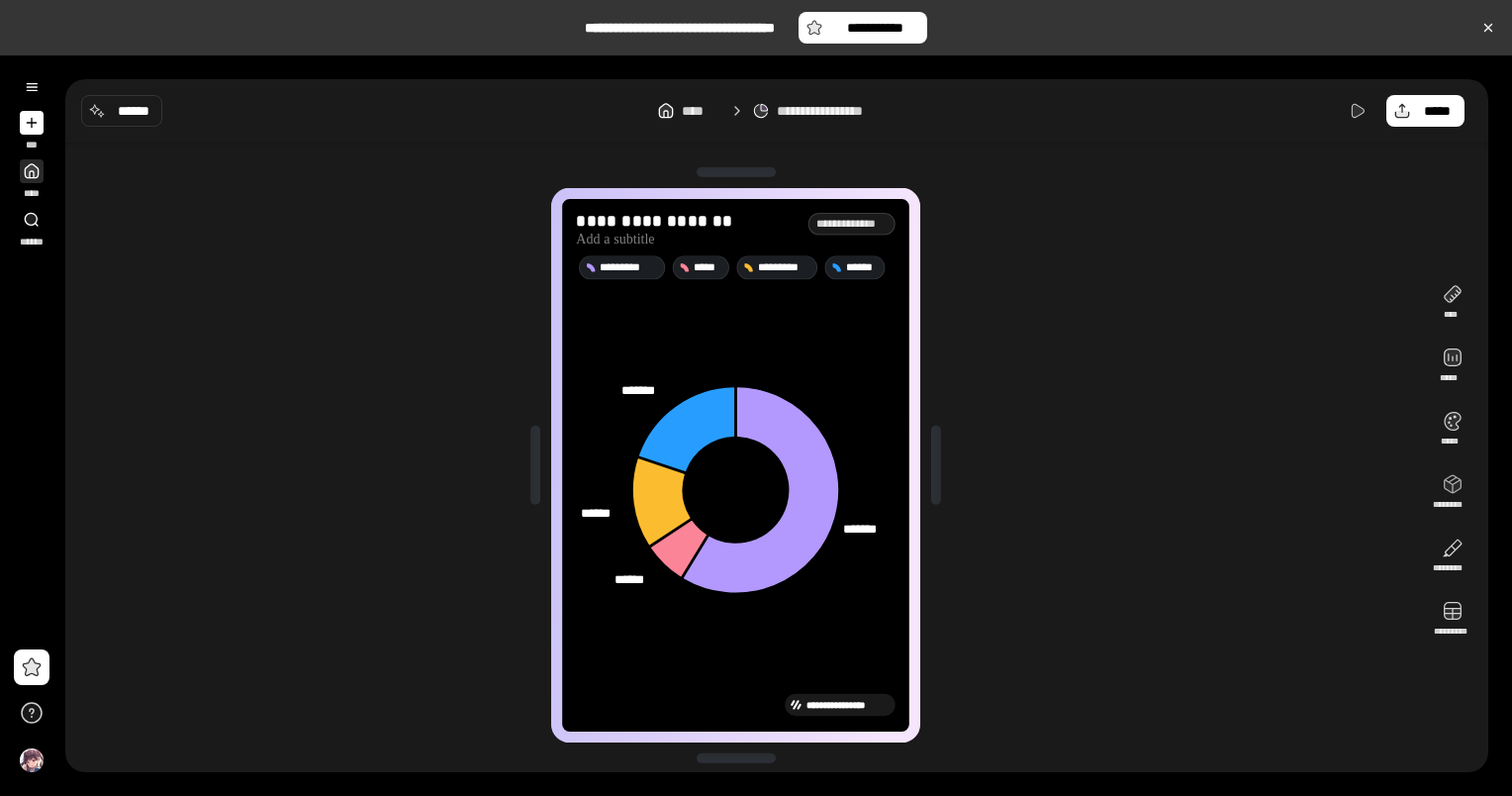 click at bounding box center [32, 171] 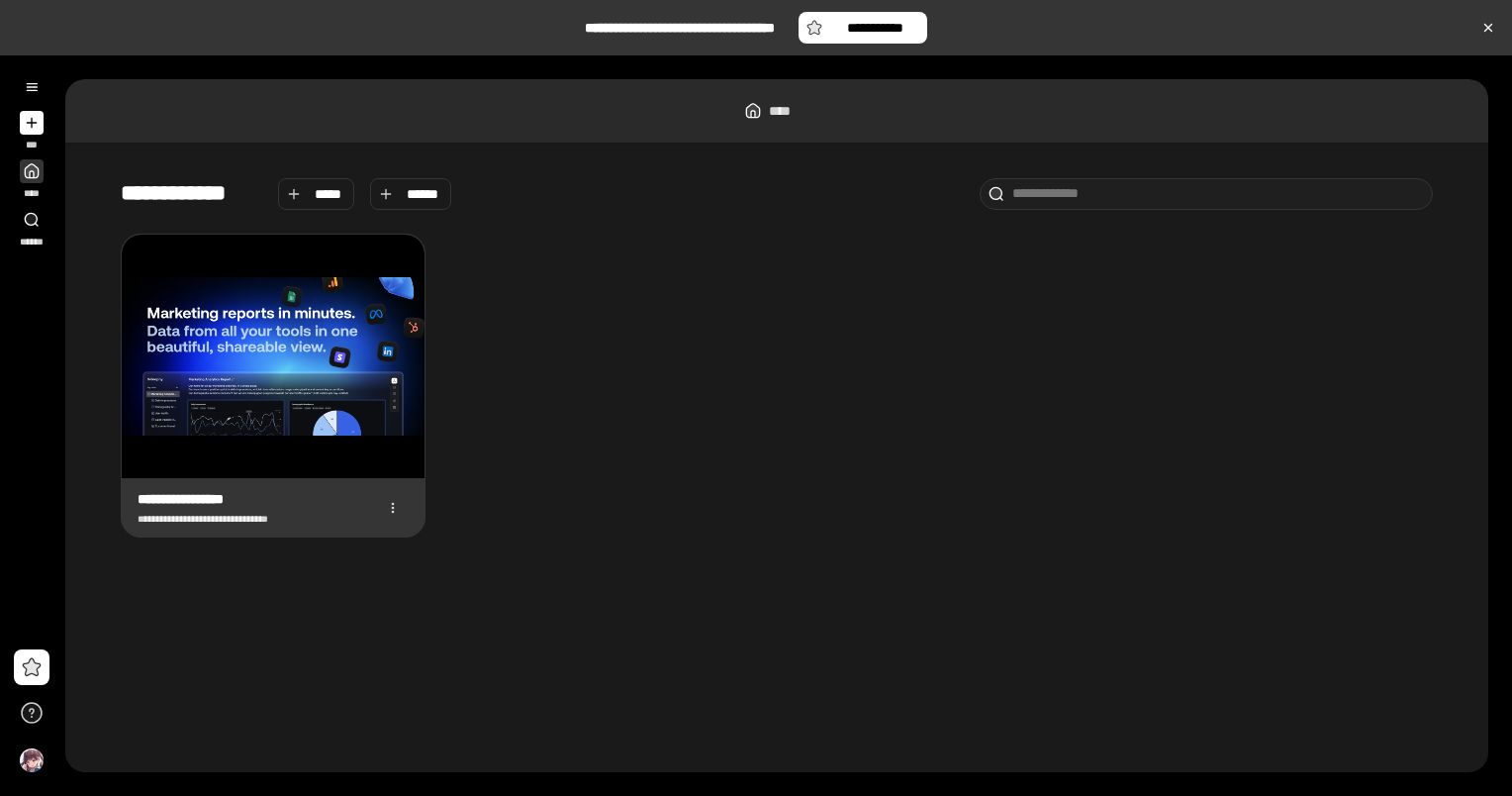 click at bounding box center [273, 356] 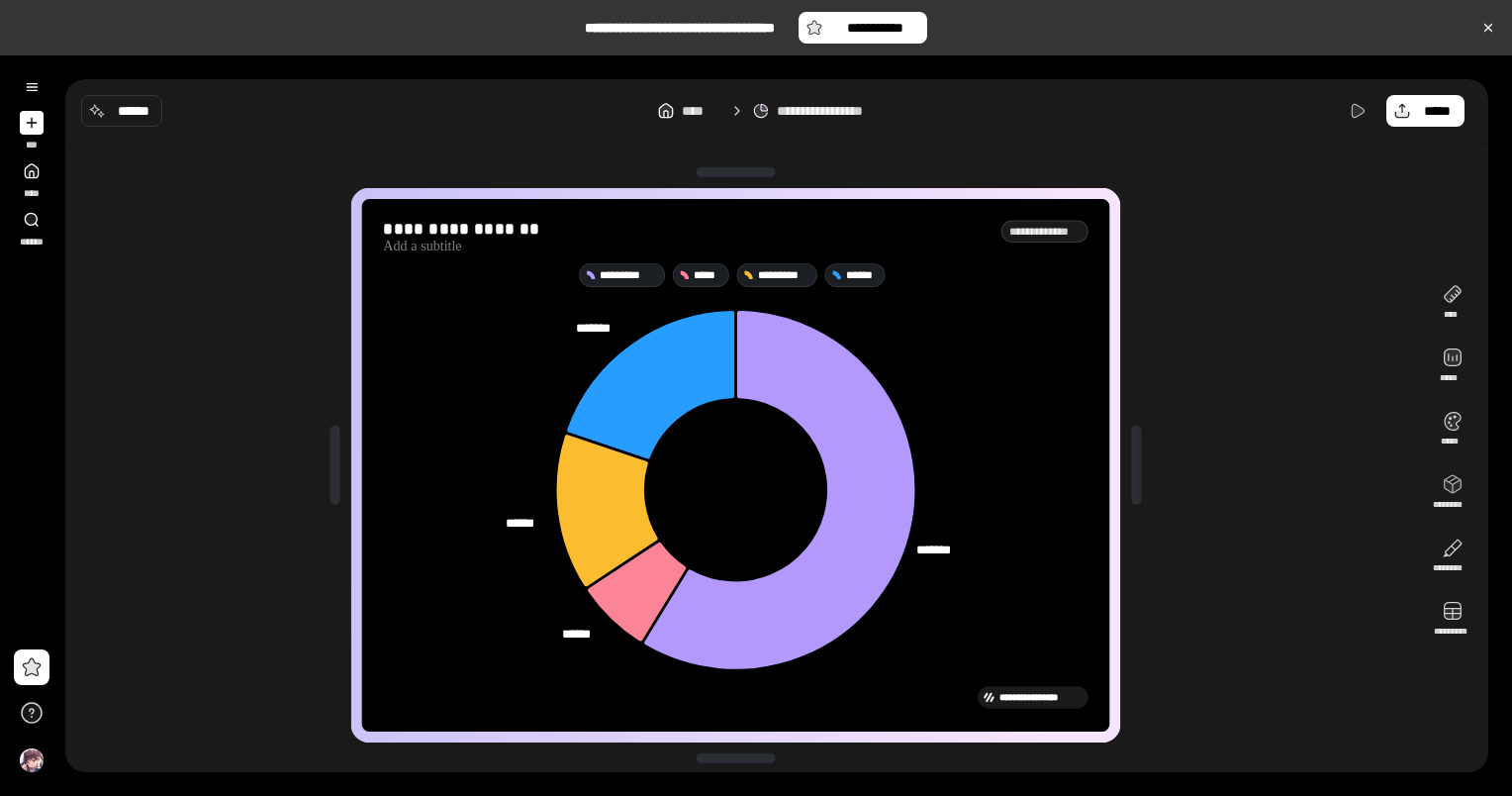 click at bounding box center (1137, 465) 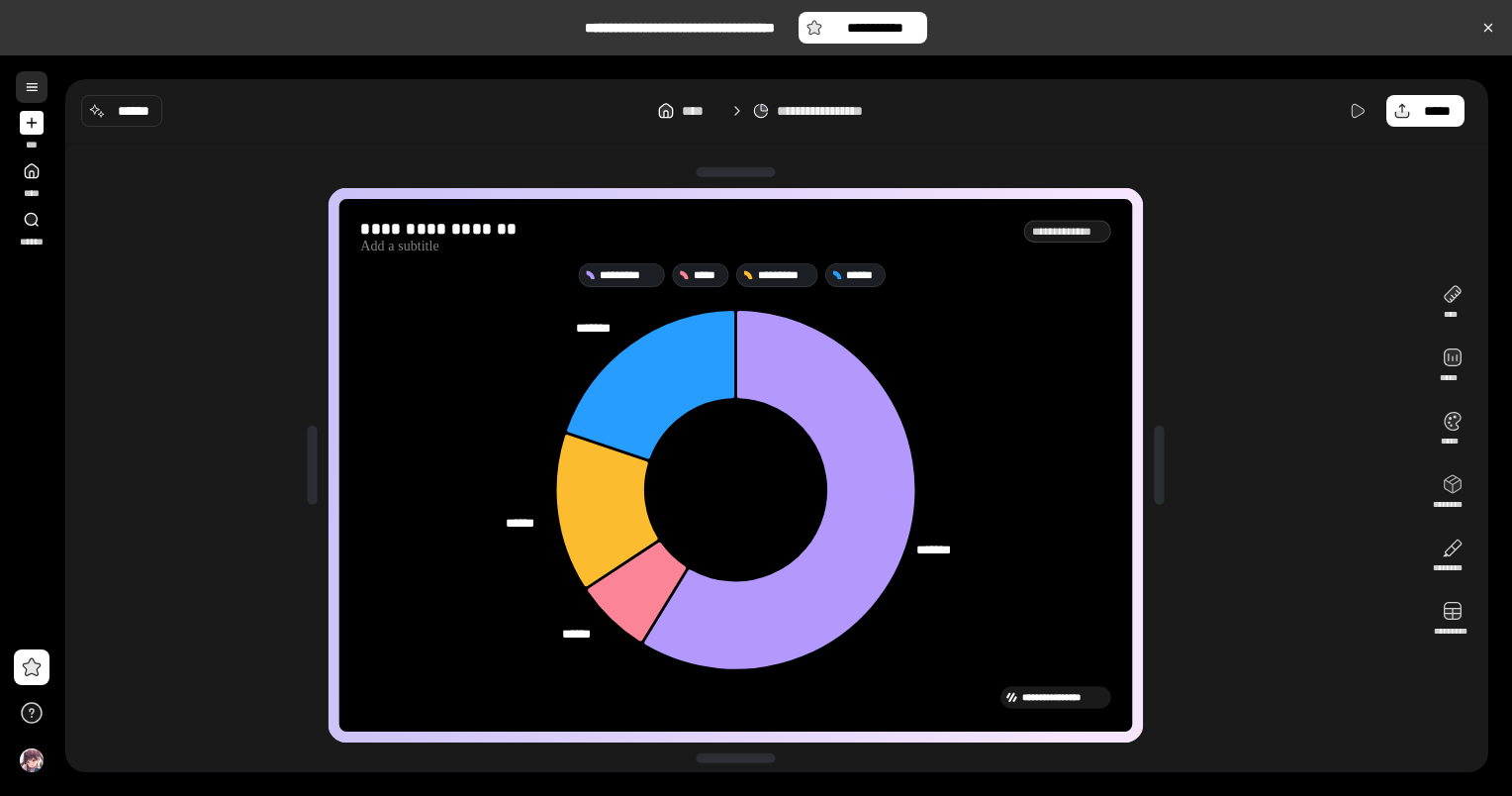 click at bounding box center (32, 87) 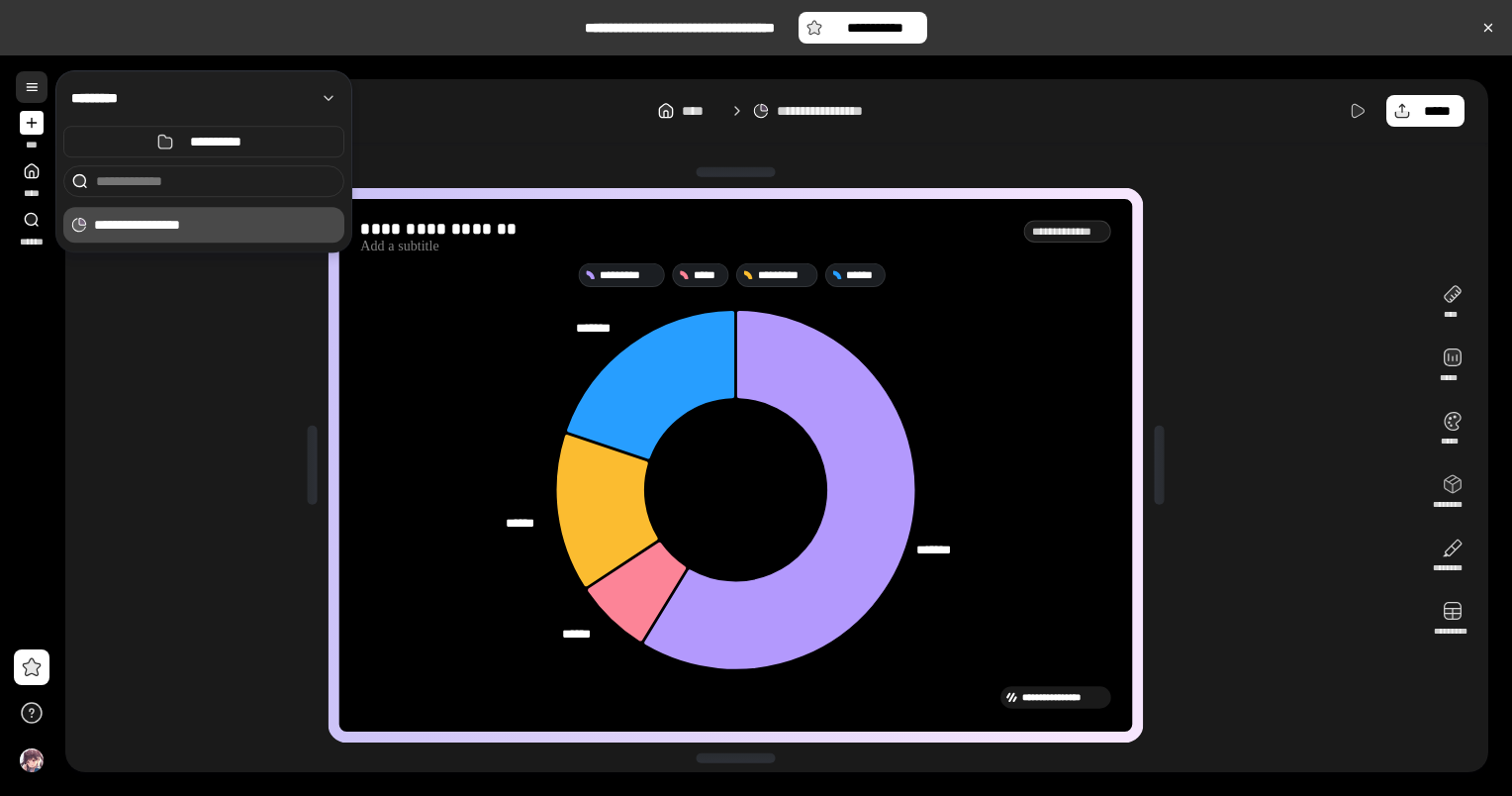 click at bounding box center (32, 87) 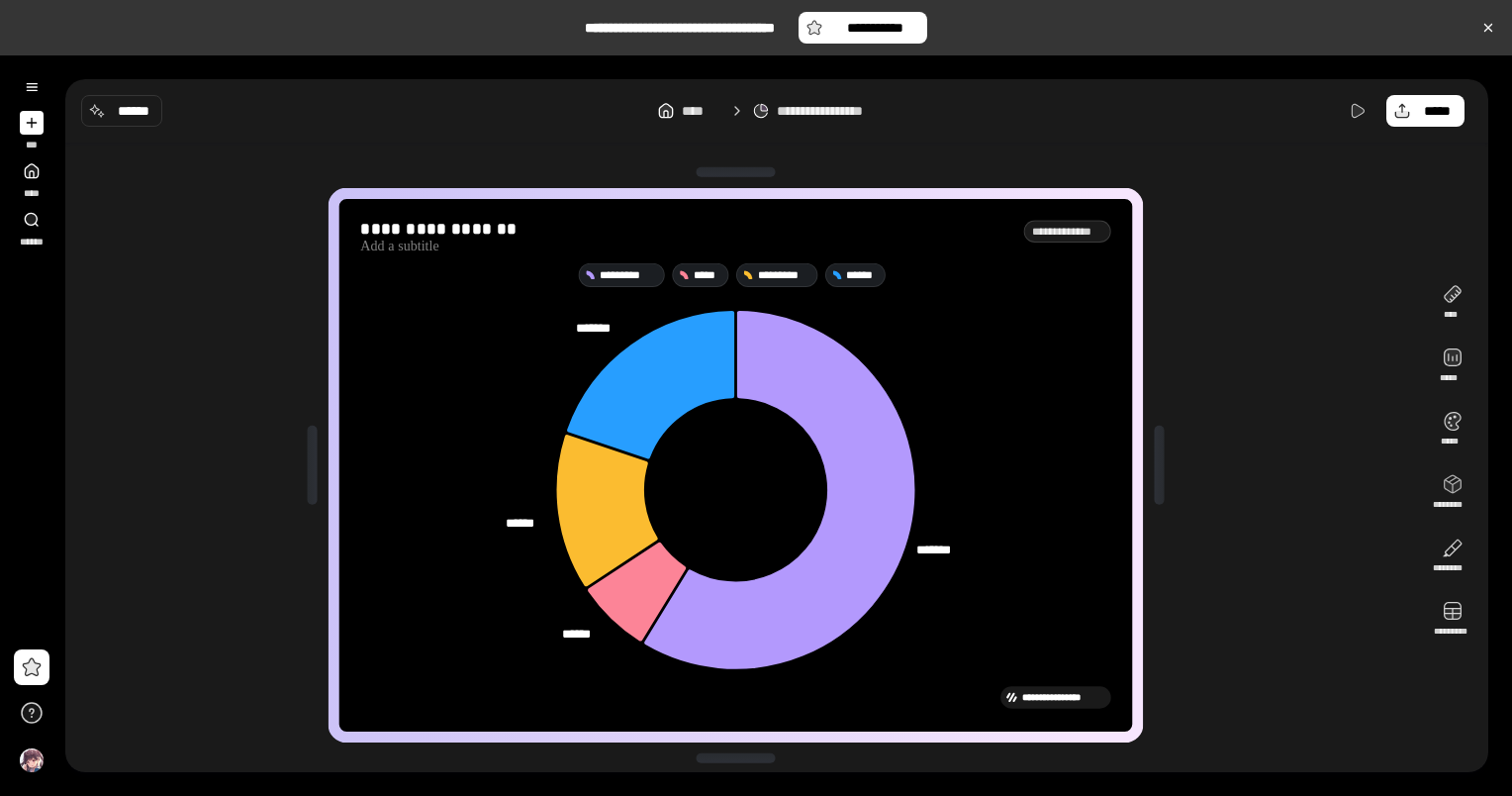 click 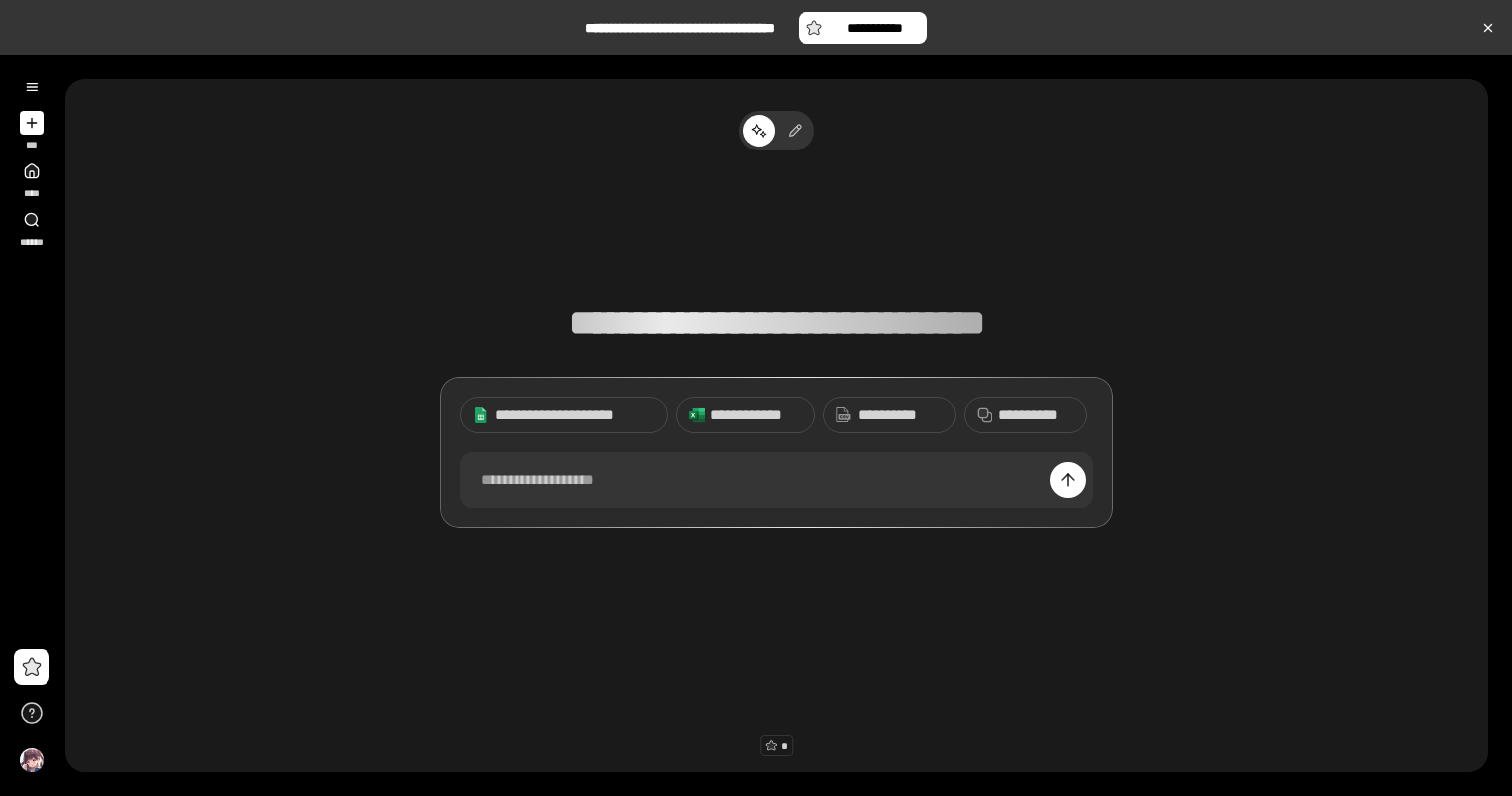 click on "*** **** ******" at bounding box center [32, 159] 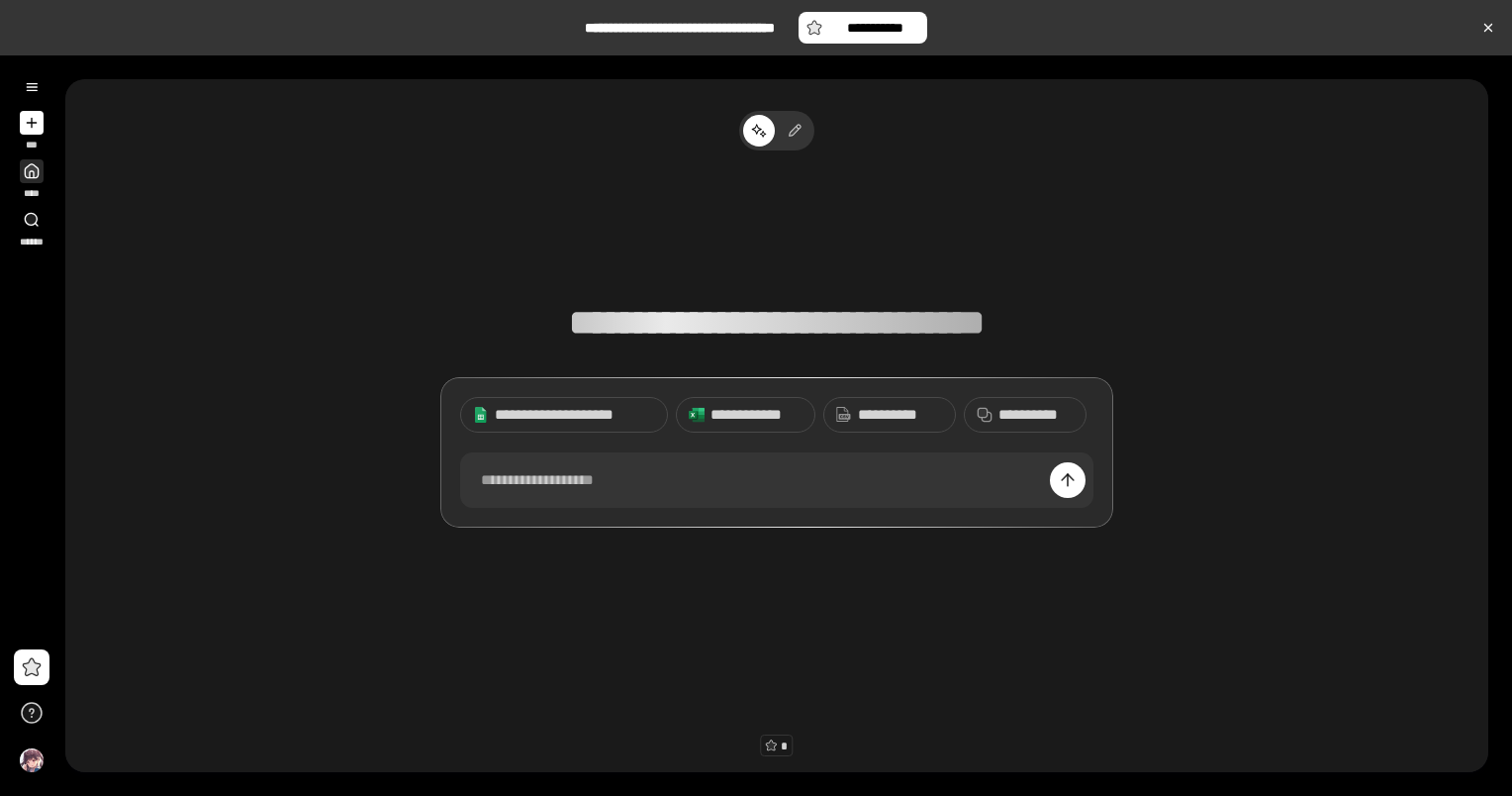 click 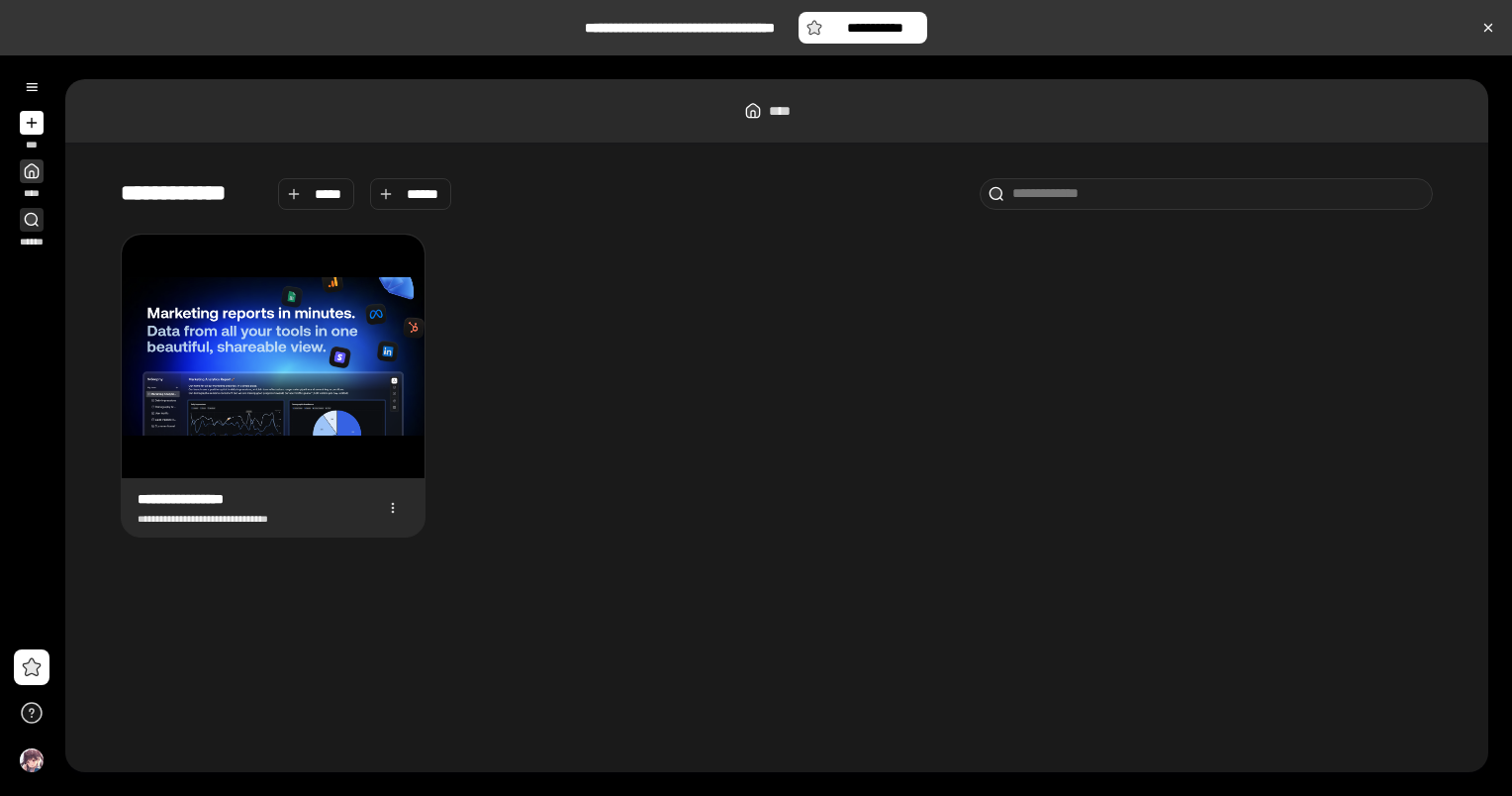 click on "******" at bounding box center [31, 228] 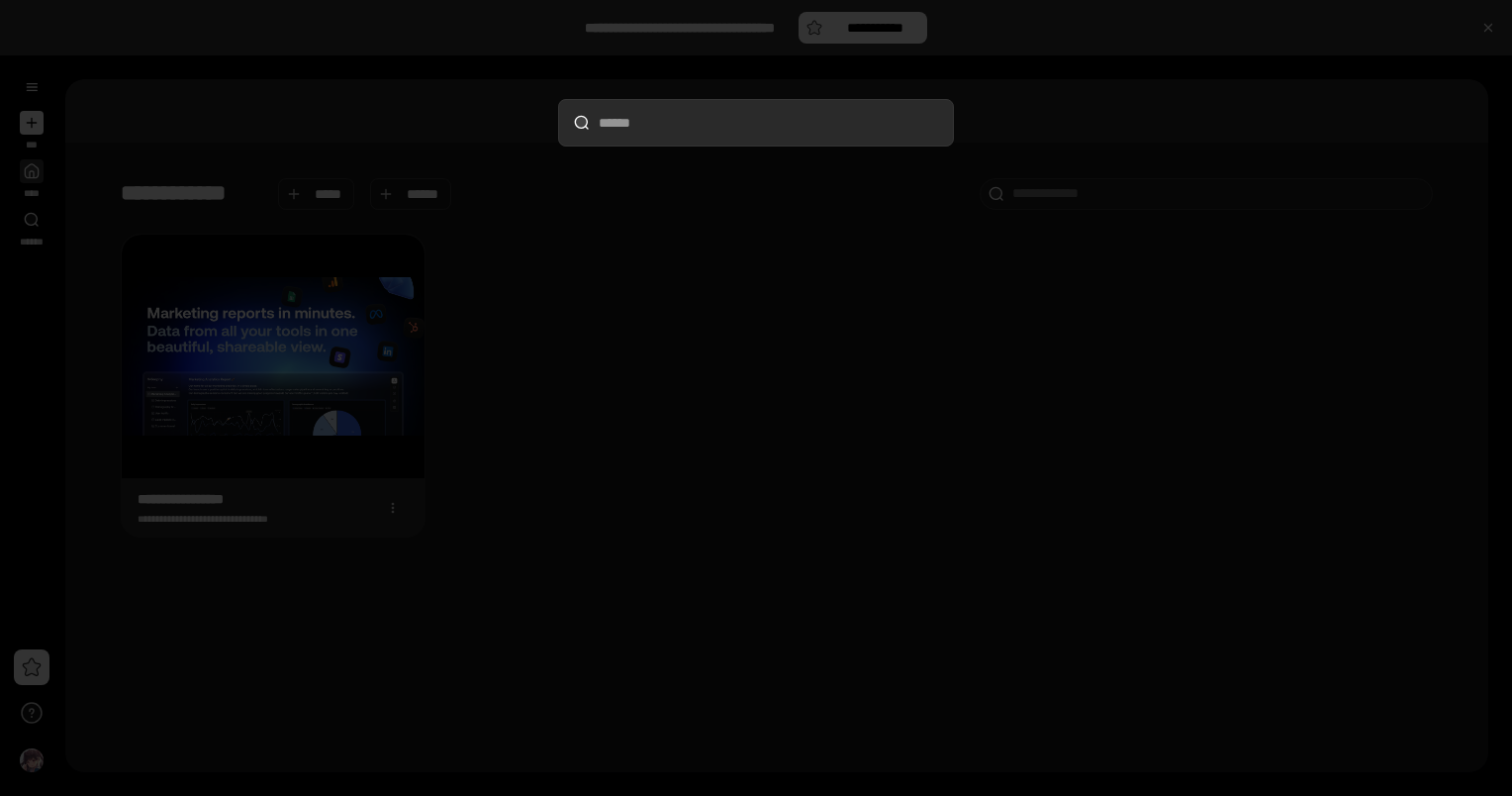 click at bounding box center (756, 398) 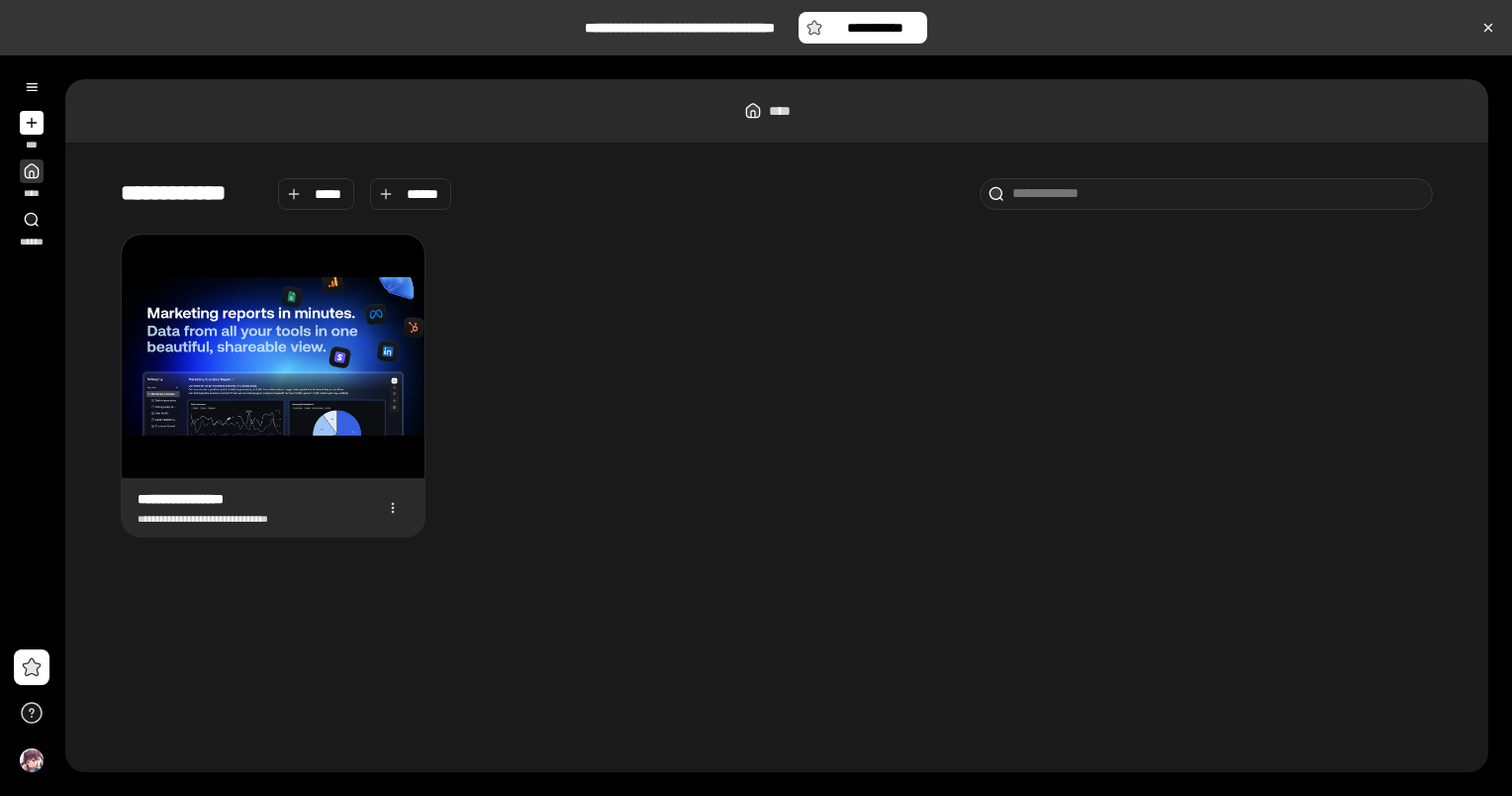 click 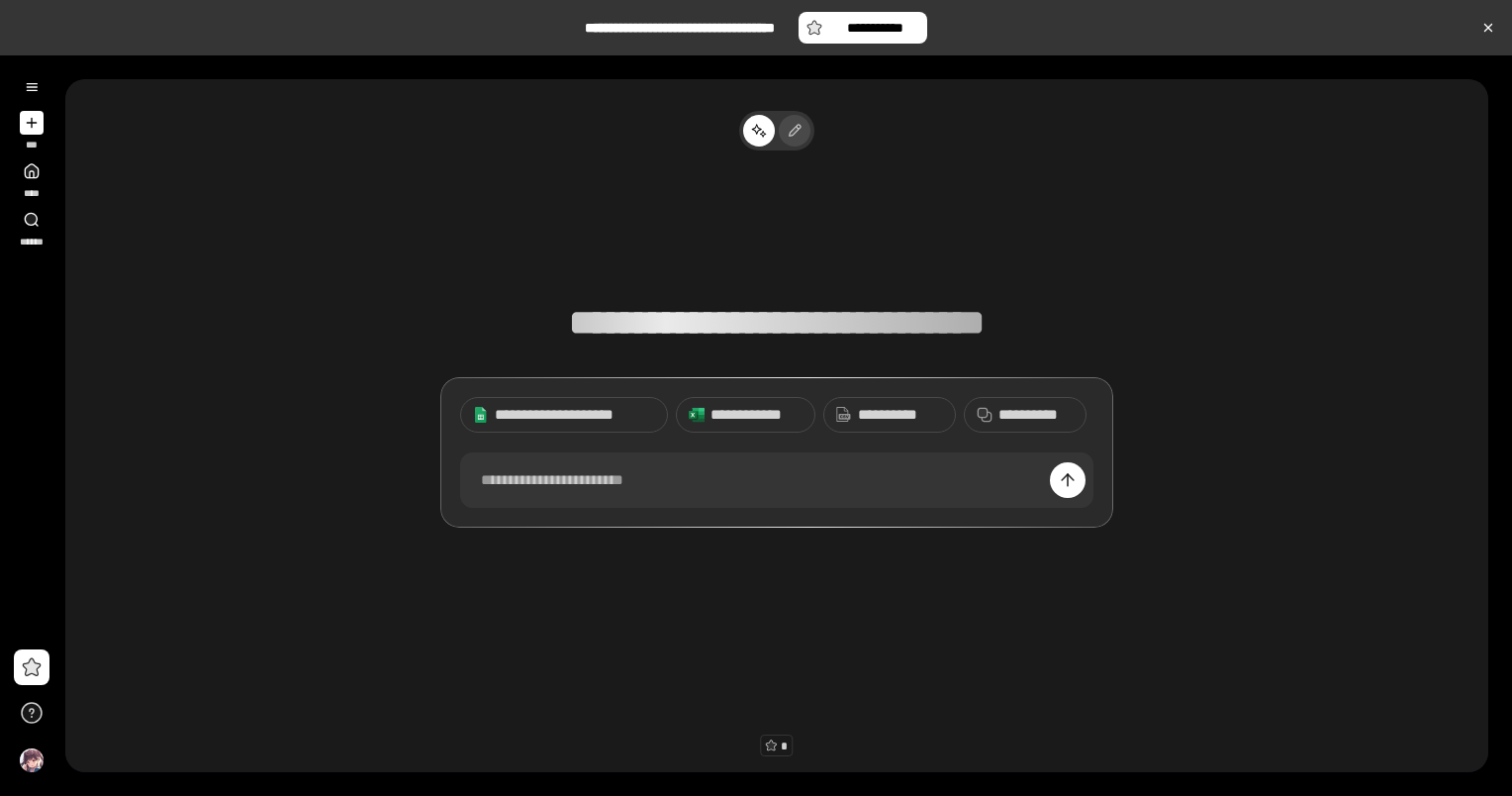 click at bounding box center [795, 131] 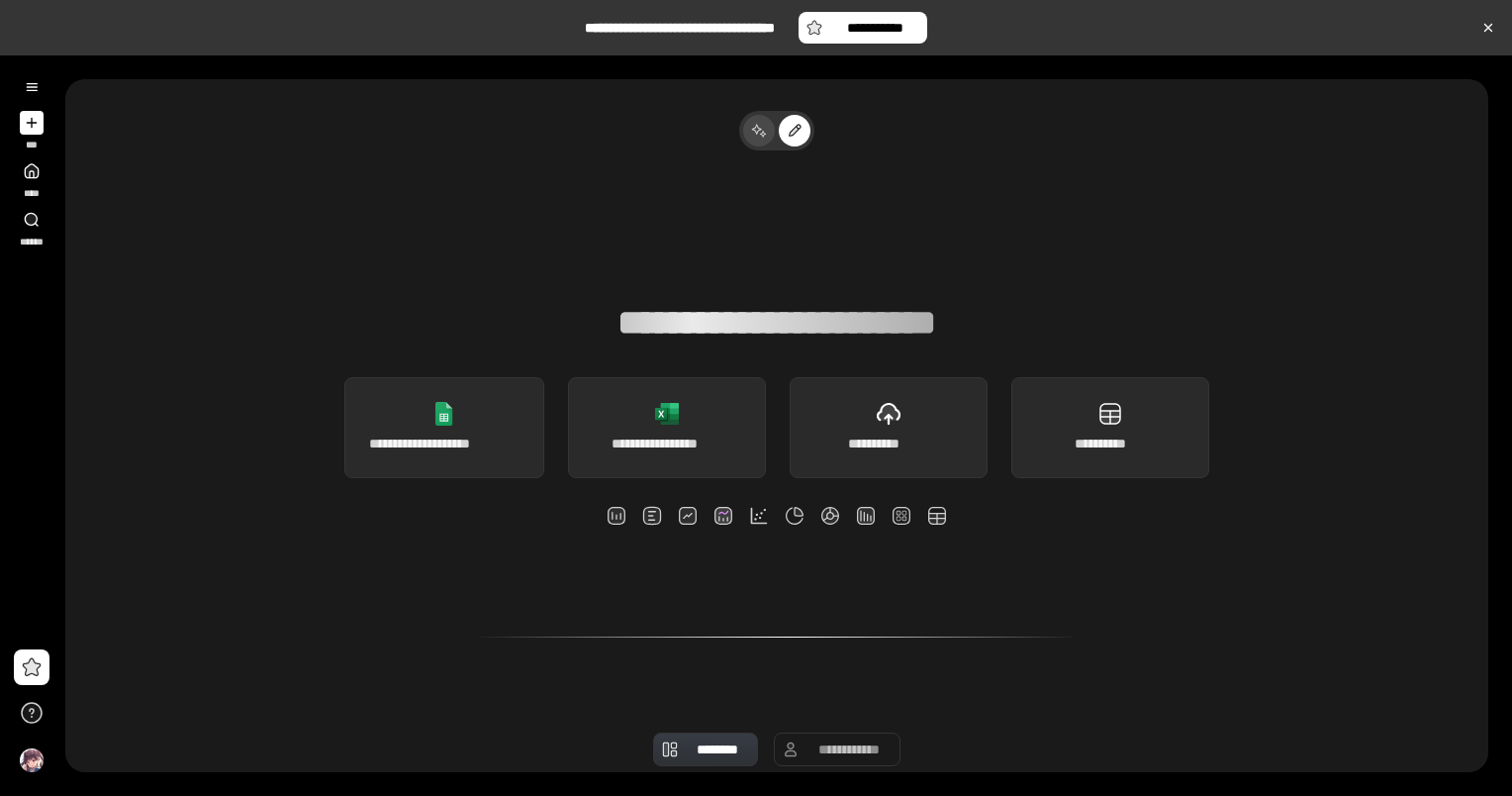 click at bounding box center (759, 131) 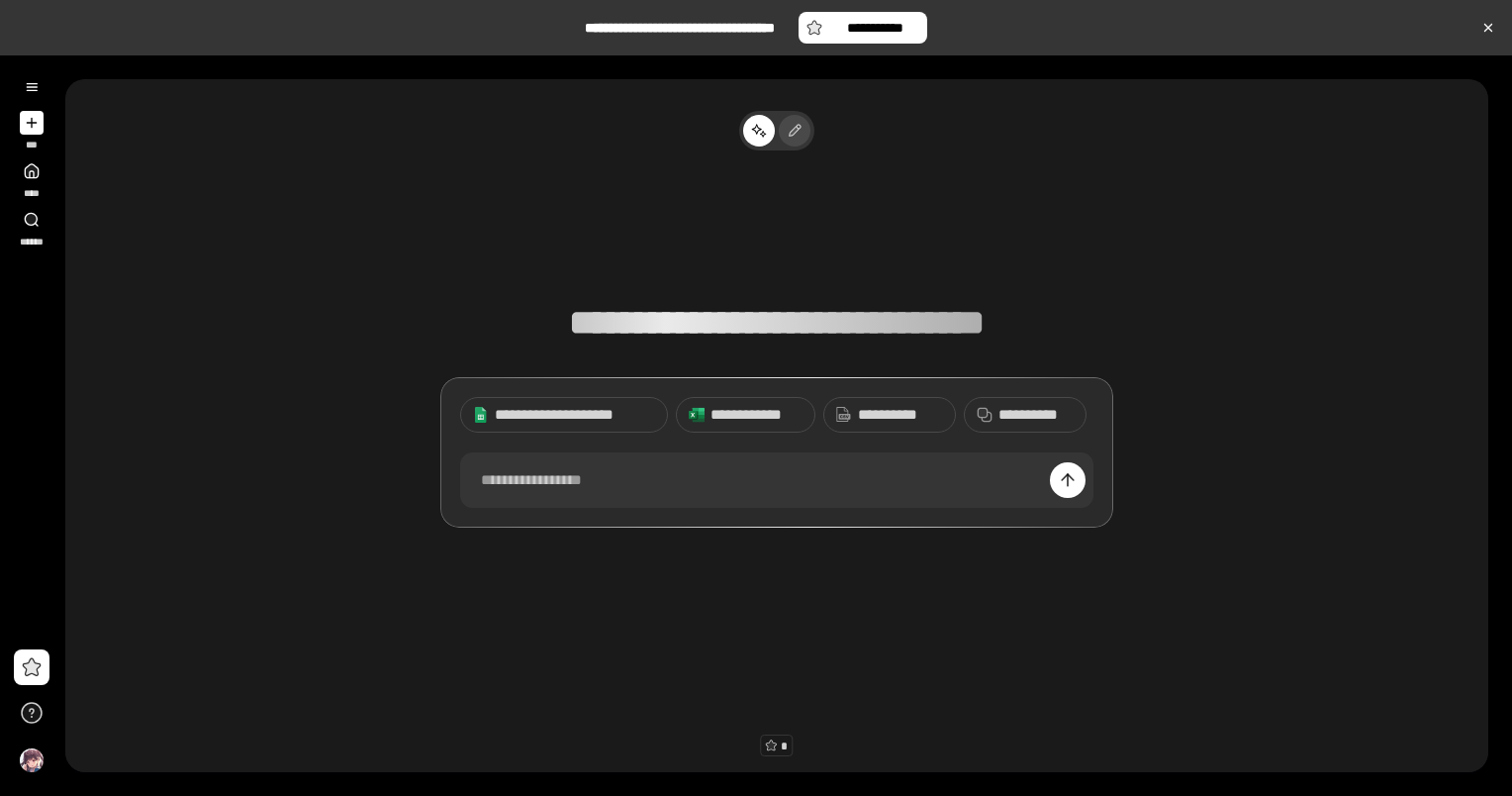 click 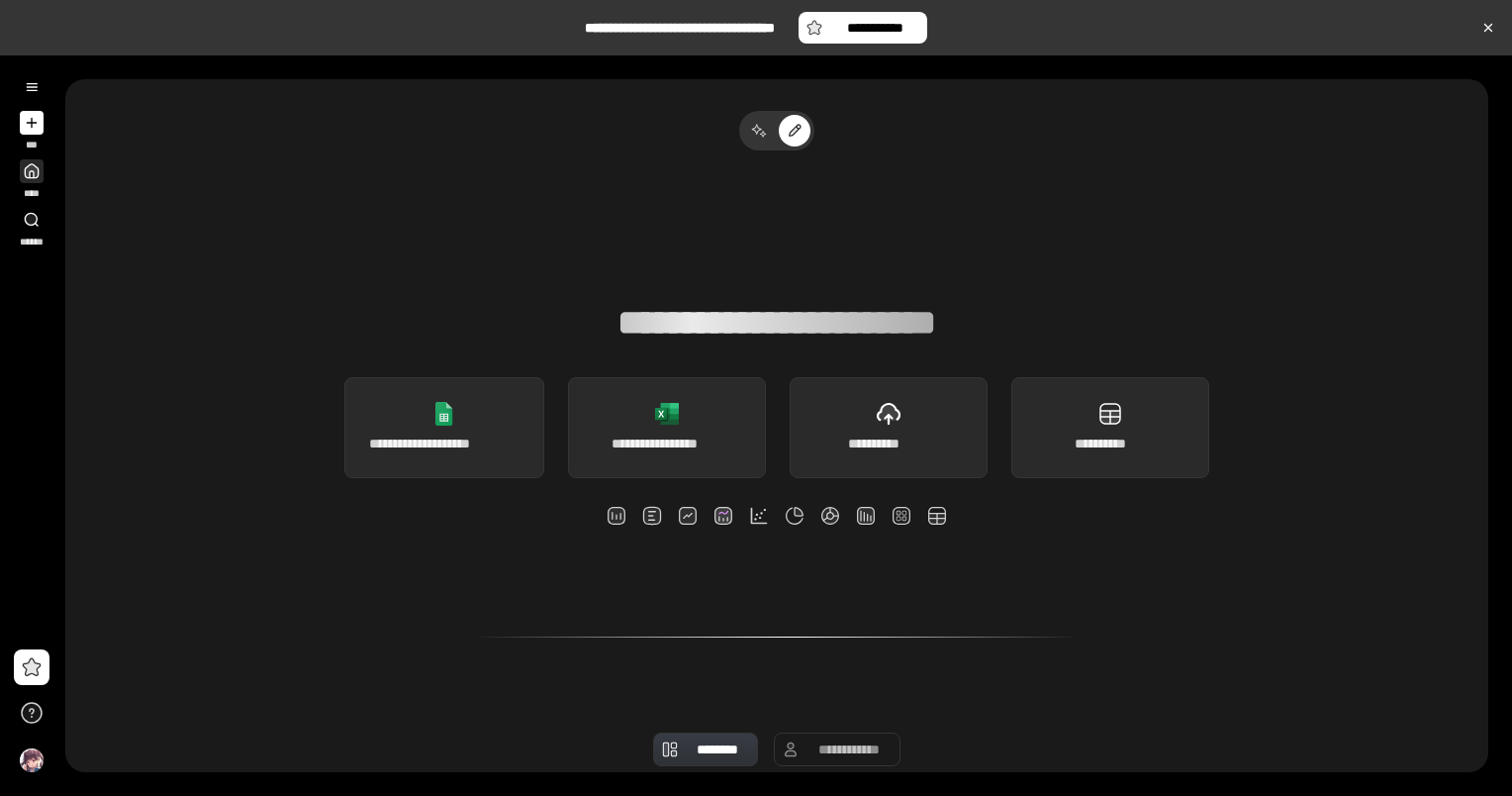 click at bounding box center [32, 171] 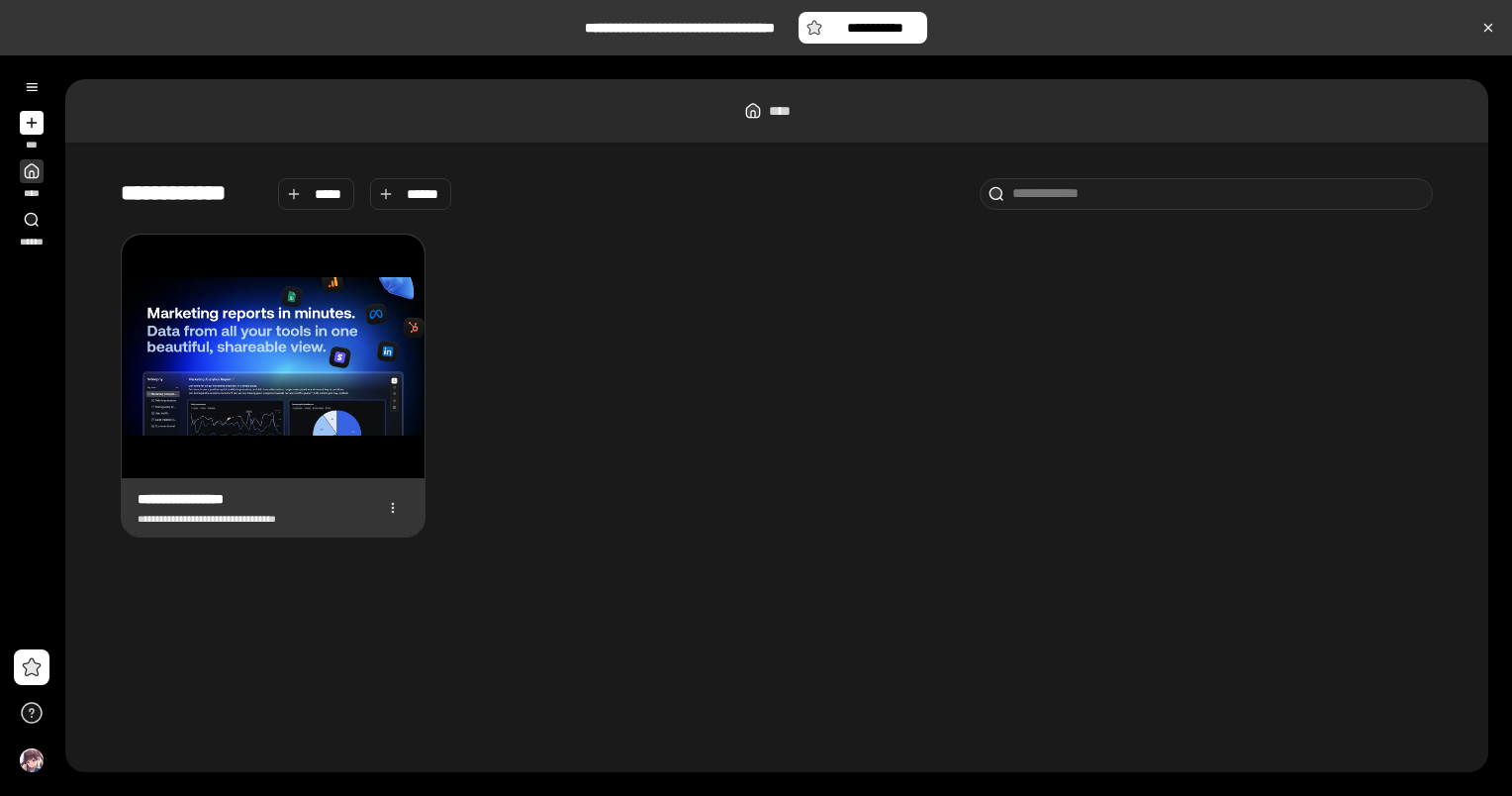 click at bounding box center [273, 356] 